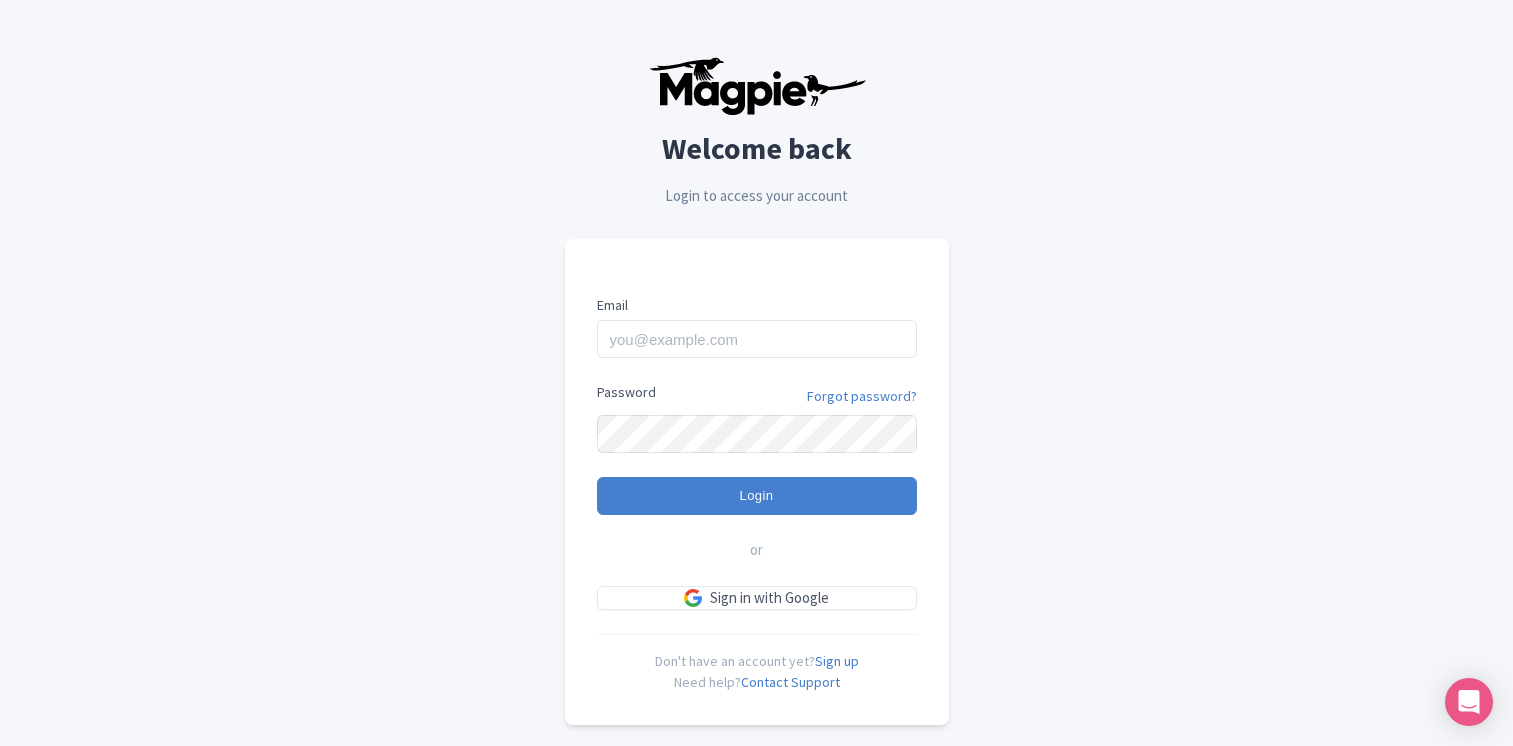 scroll, scrollTop: 0, scrollLeft: 0, axis: both 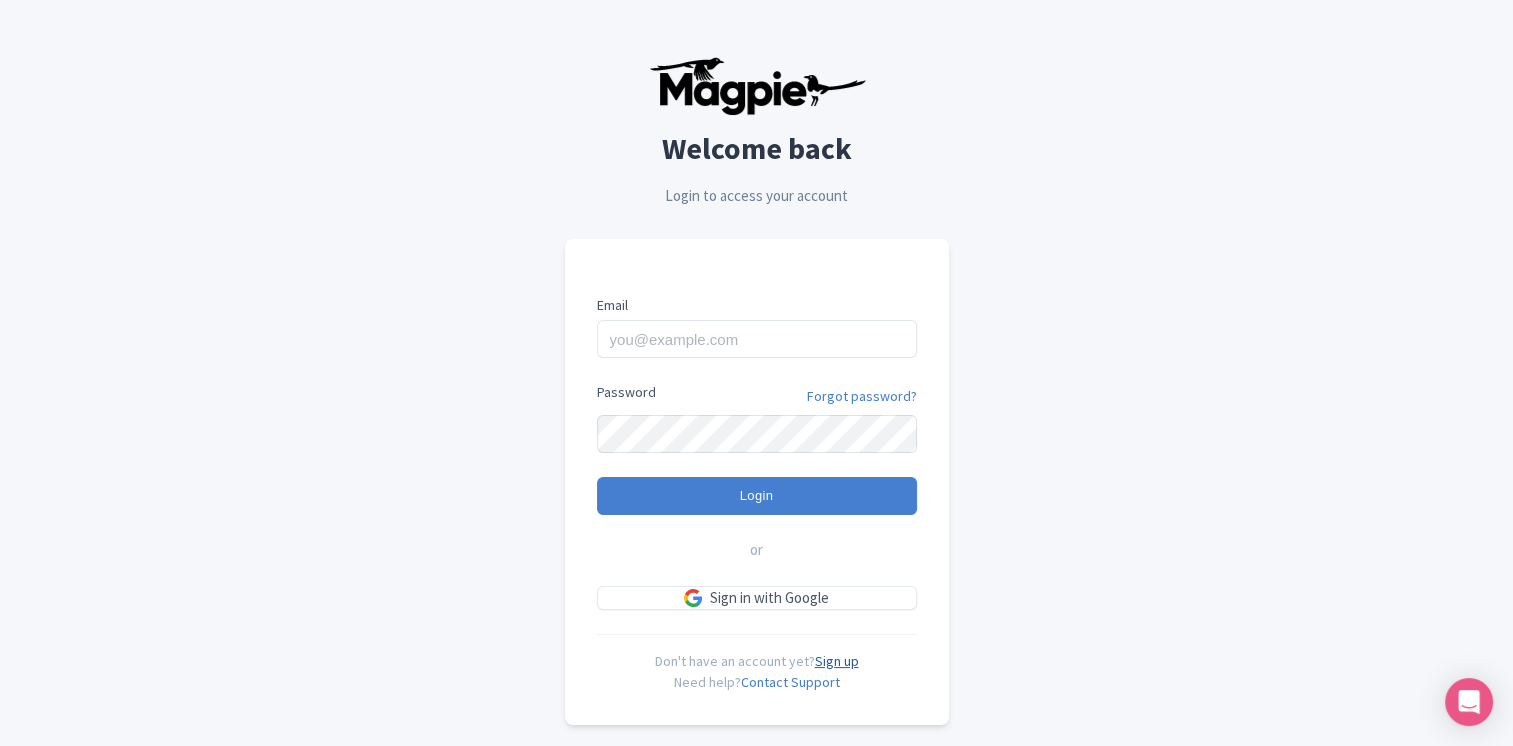 click on "Sign up" at bounding box center (837, 661) 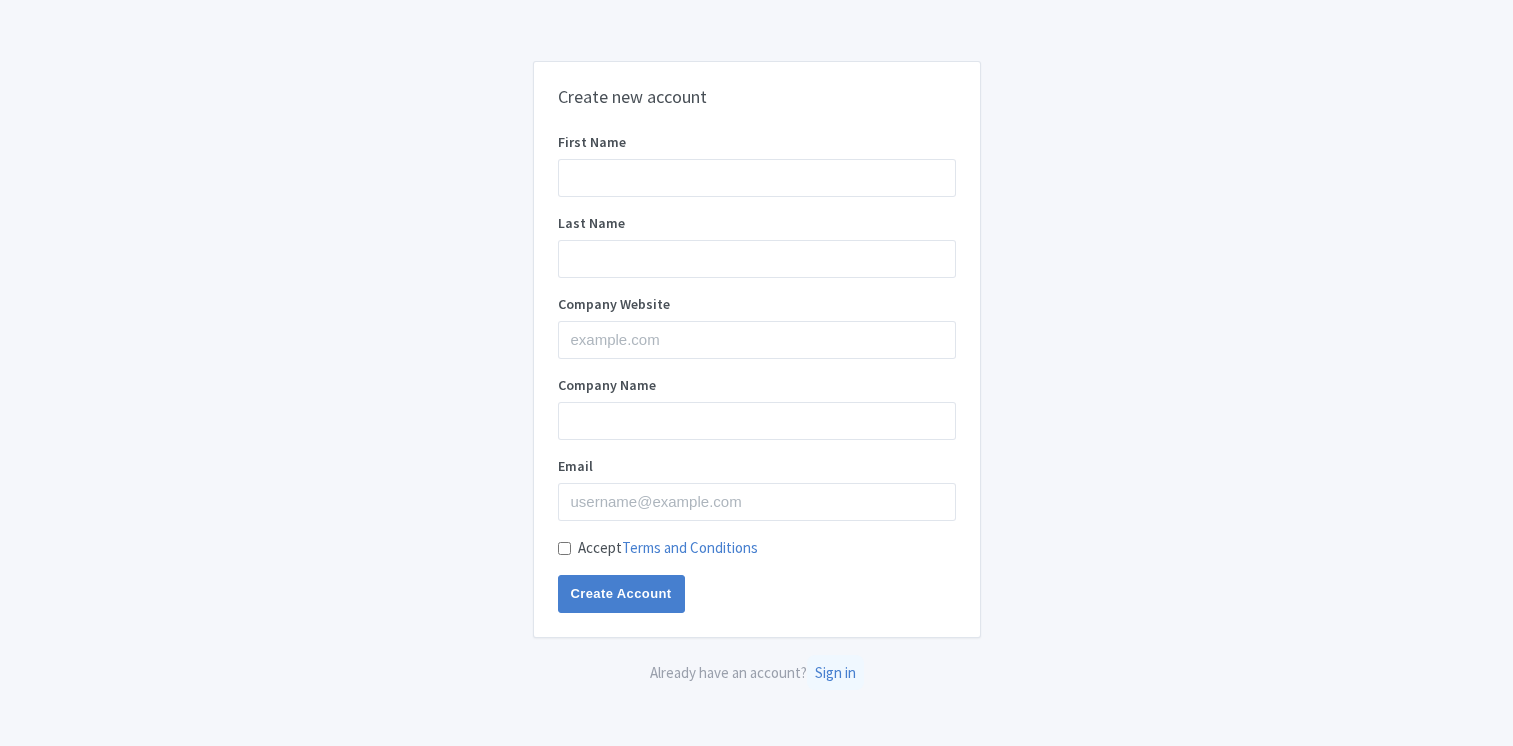 scroll, scrollTop: 0, scrollLeft: 0, axis: both 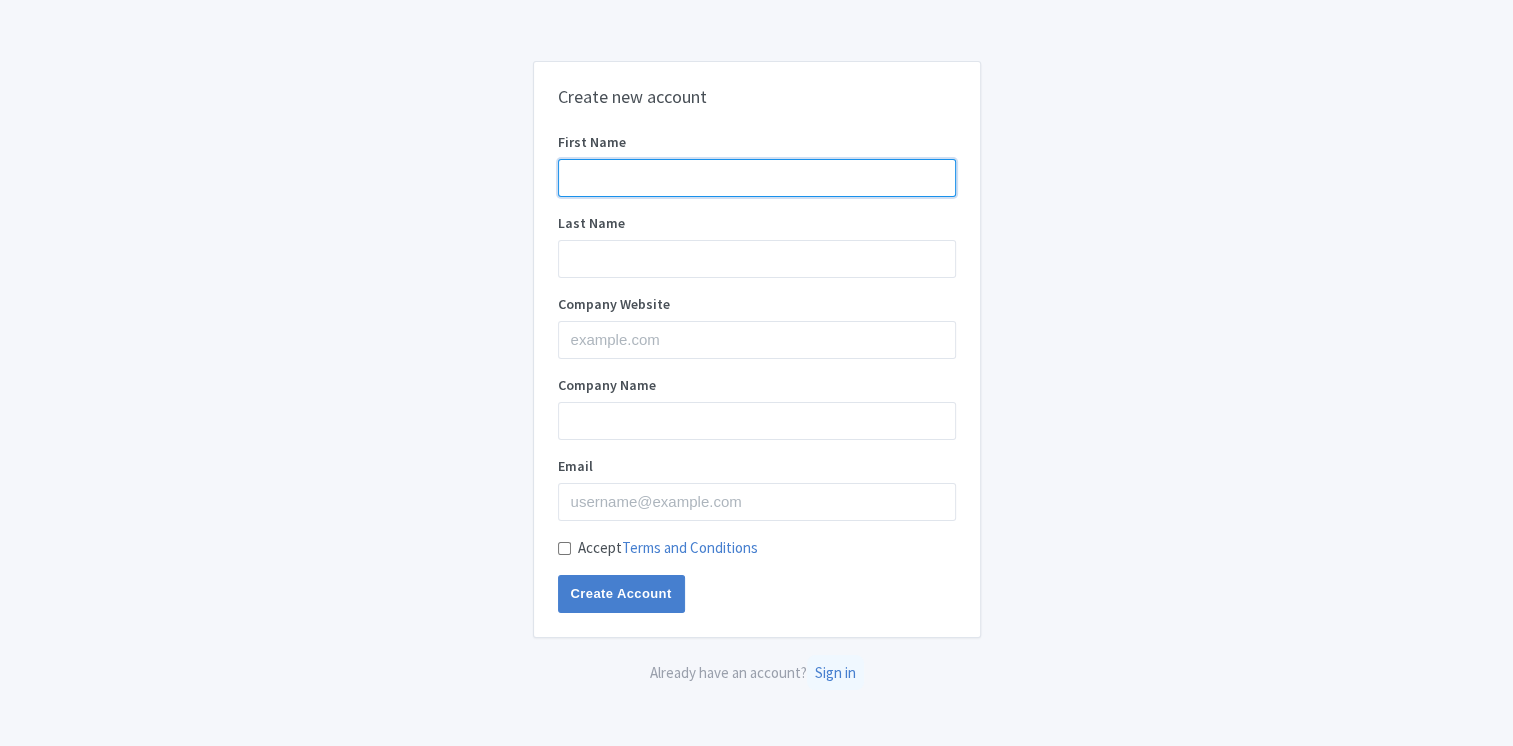 click on "First Name" at bounding box center (757, 178) 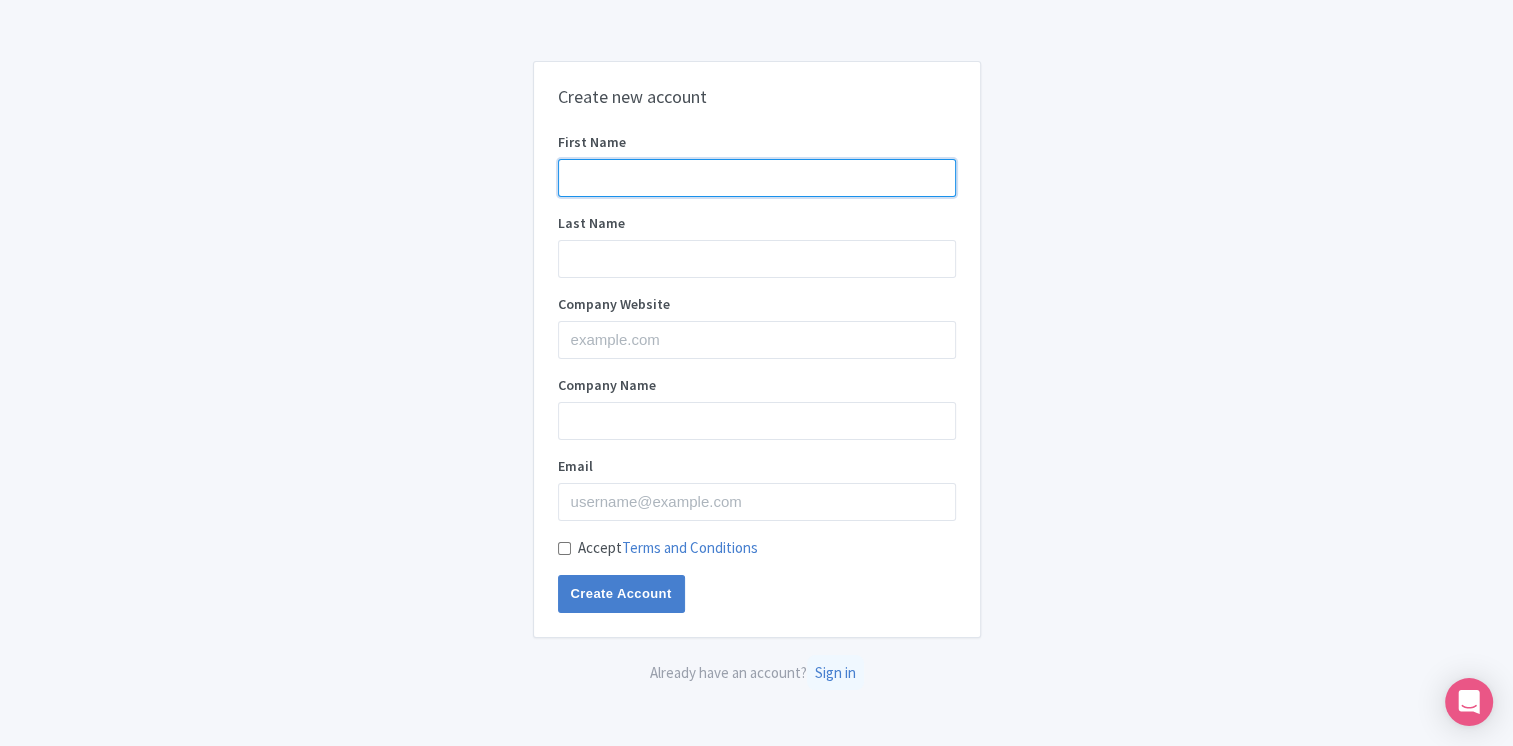 type on "[PERSON_NAME]" 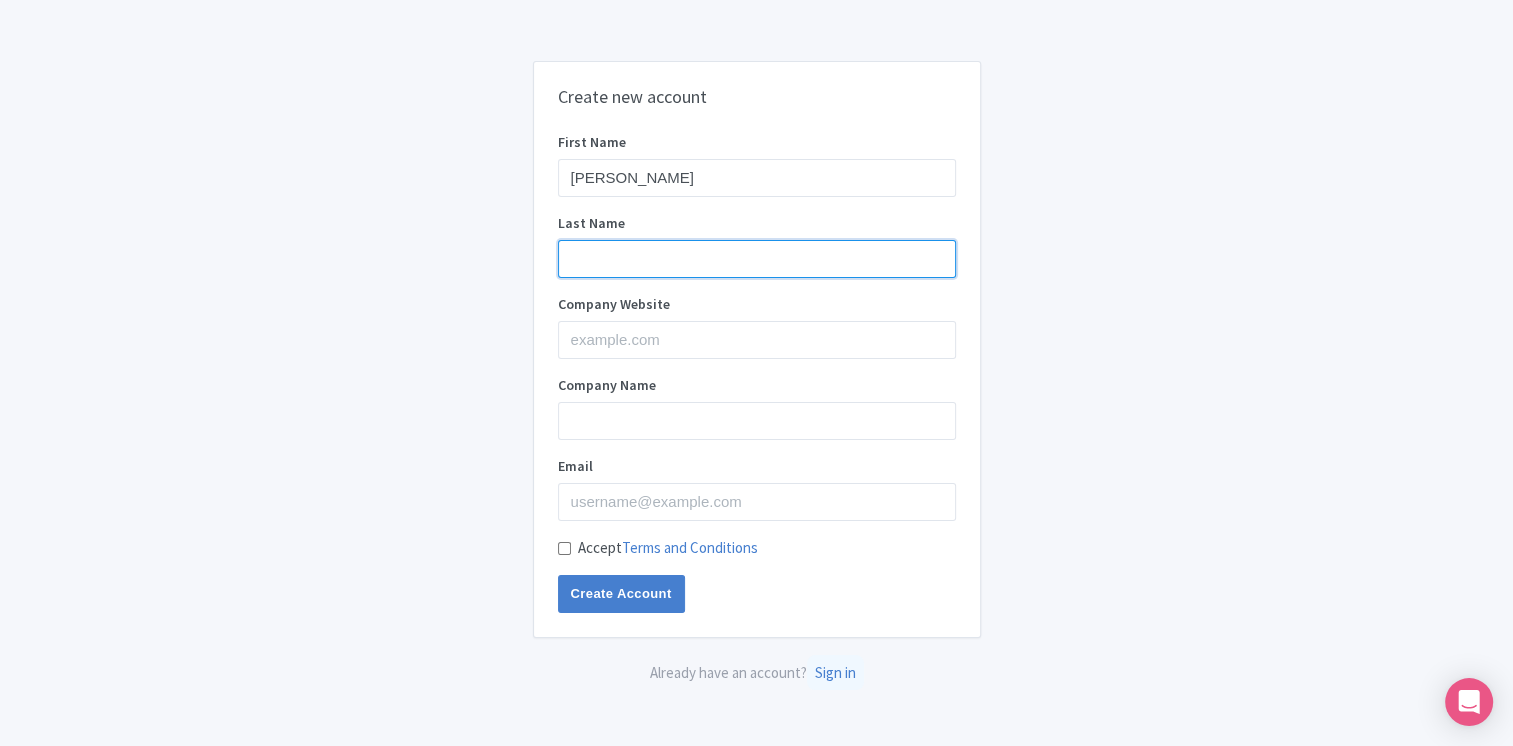 type on "[PERSON_NAME]" 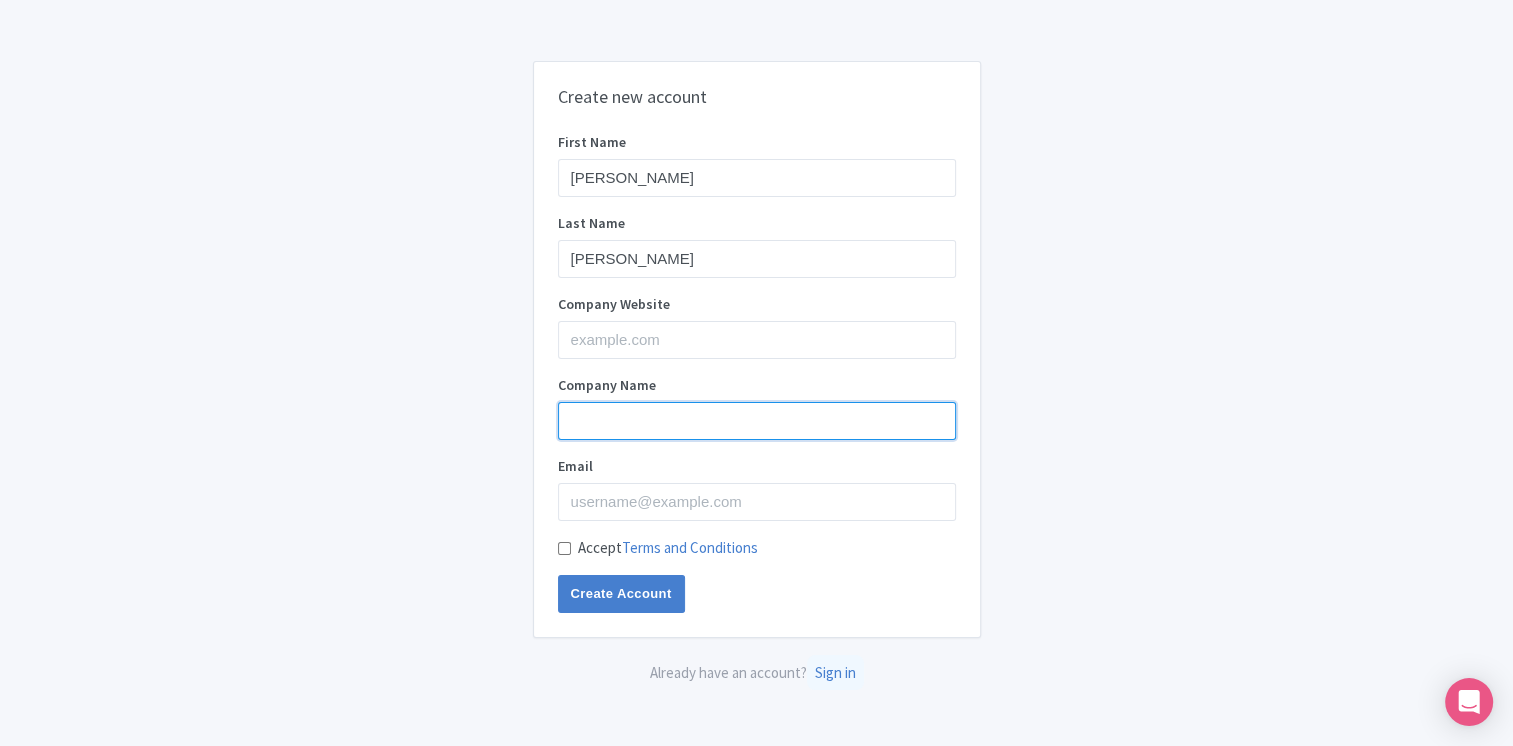 type on "Francina Dunham" 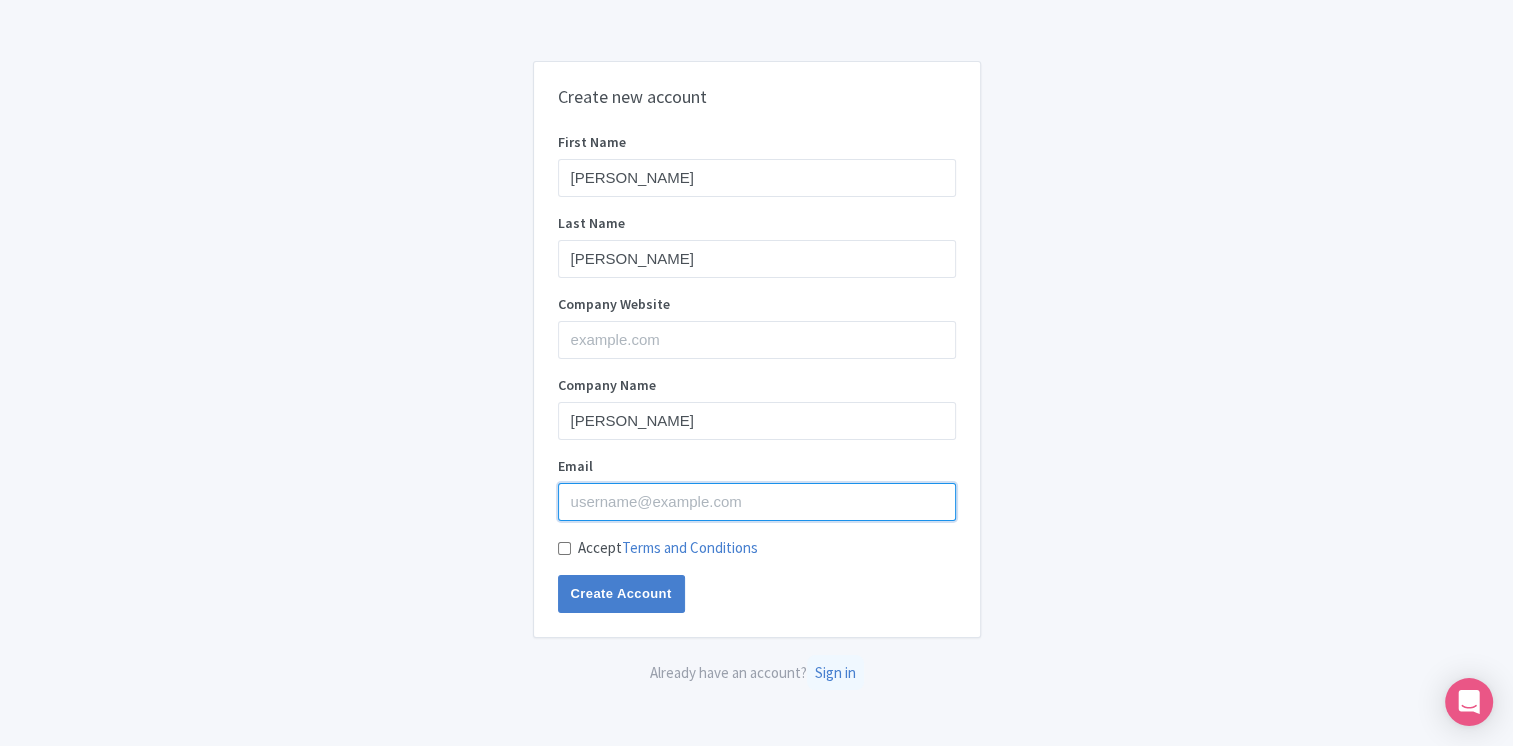 type on "francinadunham@outlook.com" 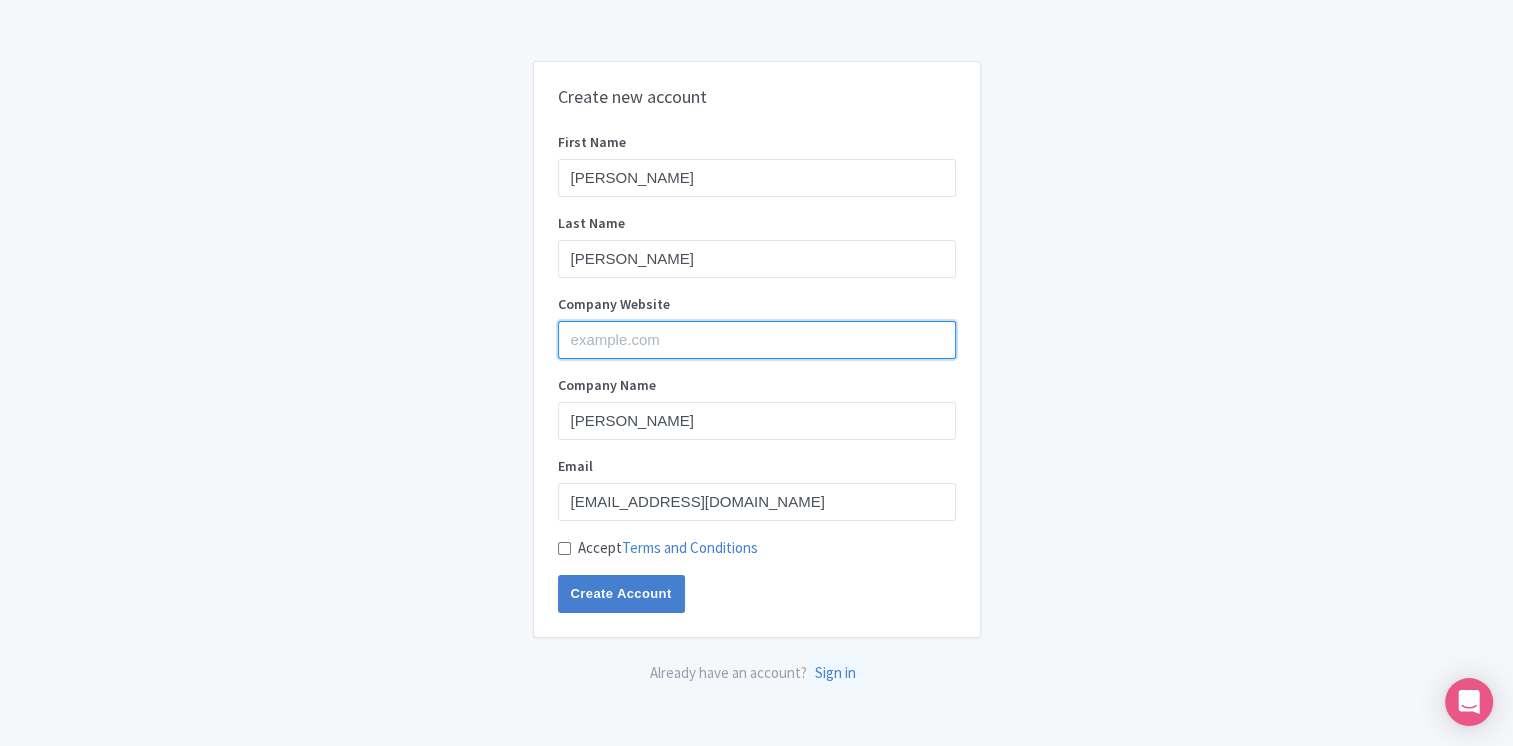 click on "Company Website" at bounding box center [757, 340] 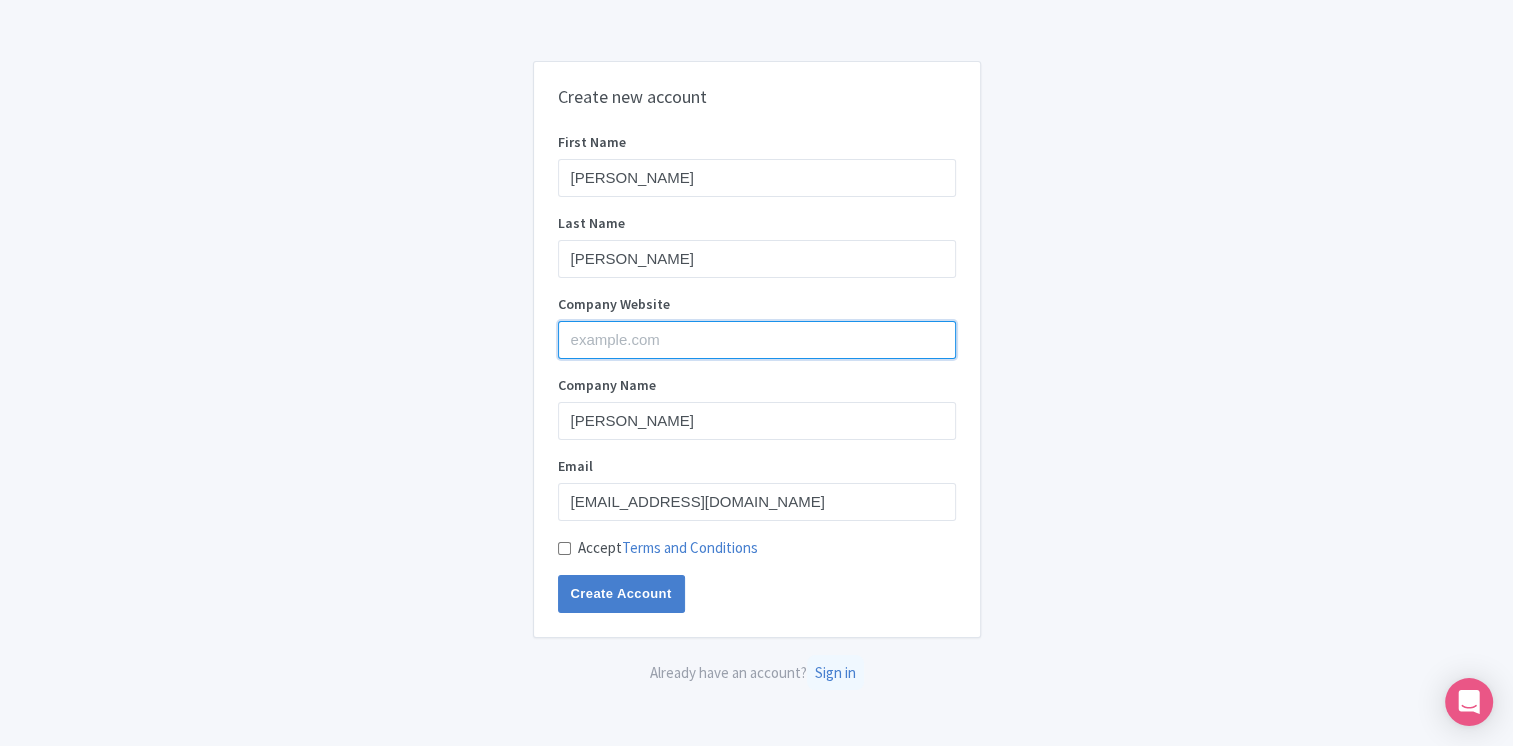 click on "Company Website" at bounding box center [757, 340] 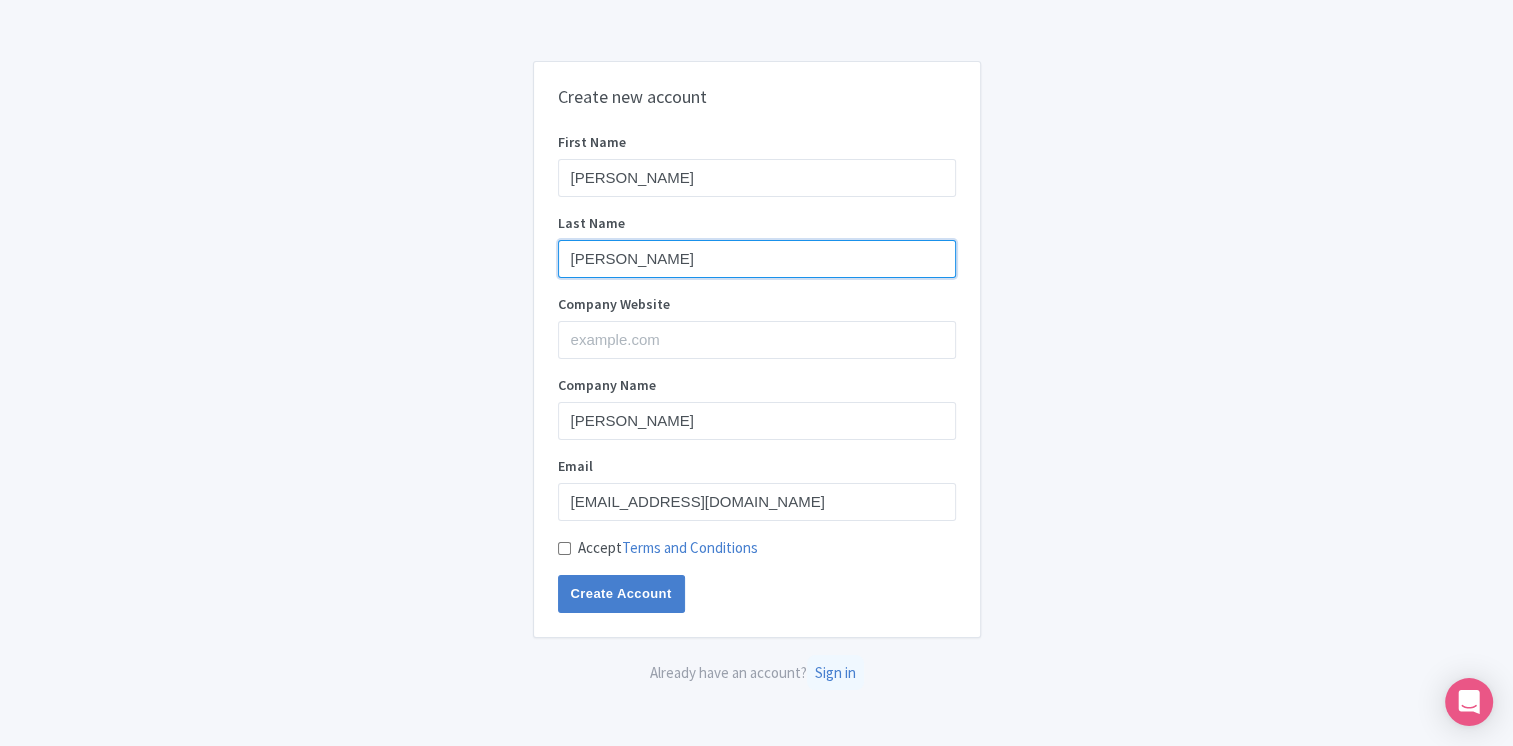 click on "Dunham" at bounding box center [757, 259] 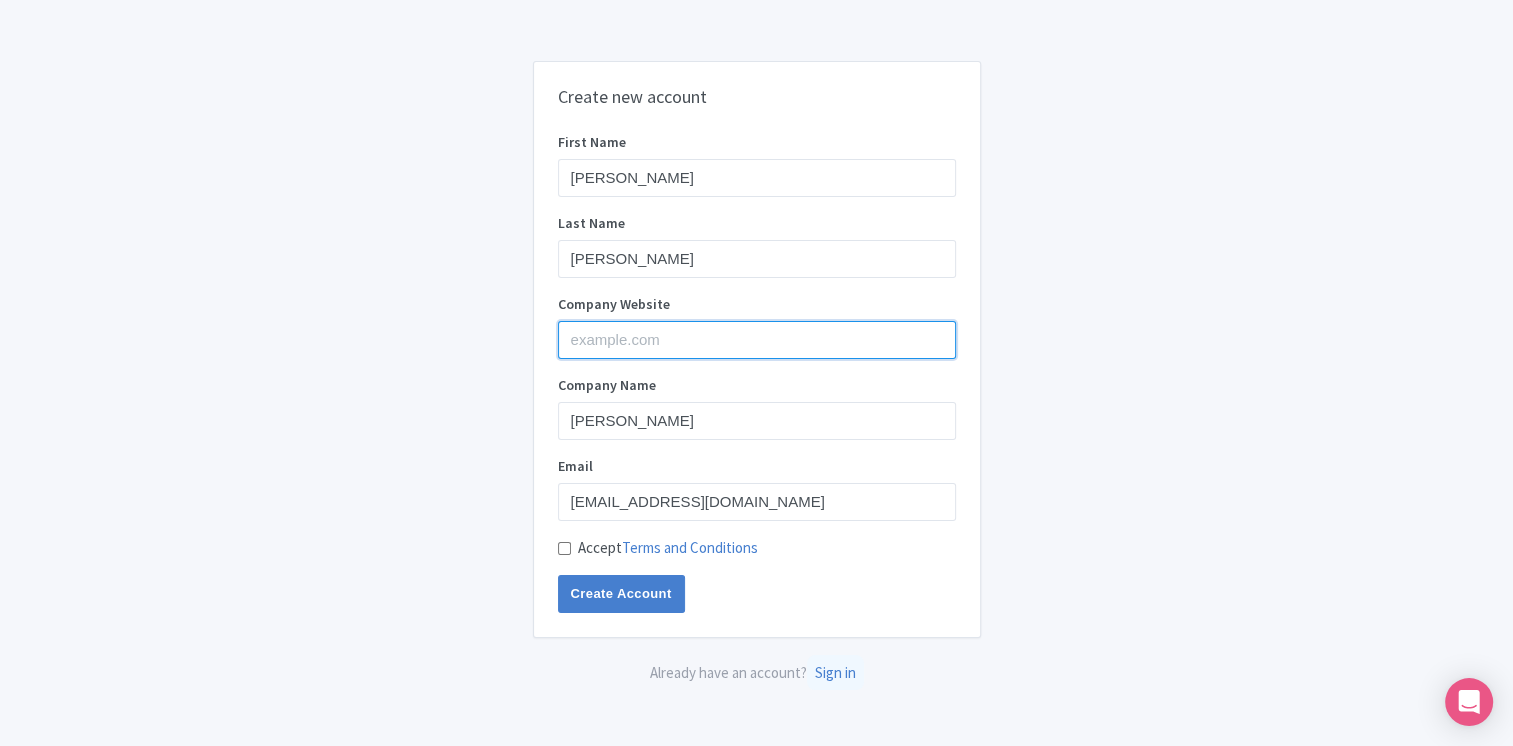 click on "Company Website" at bounding box center (757, 340) 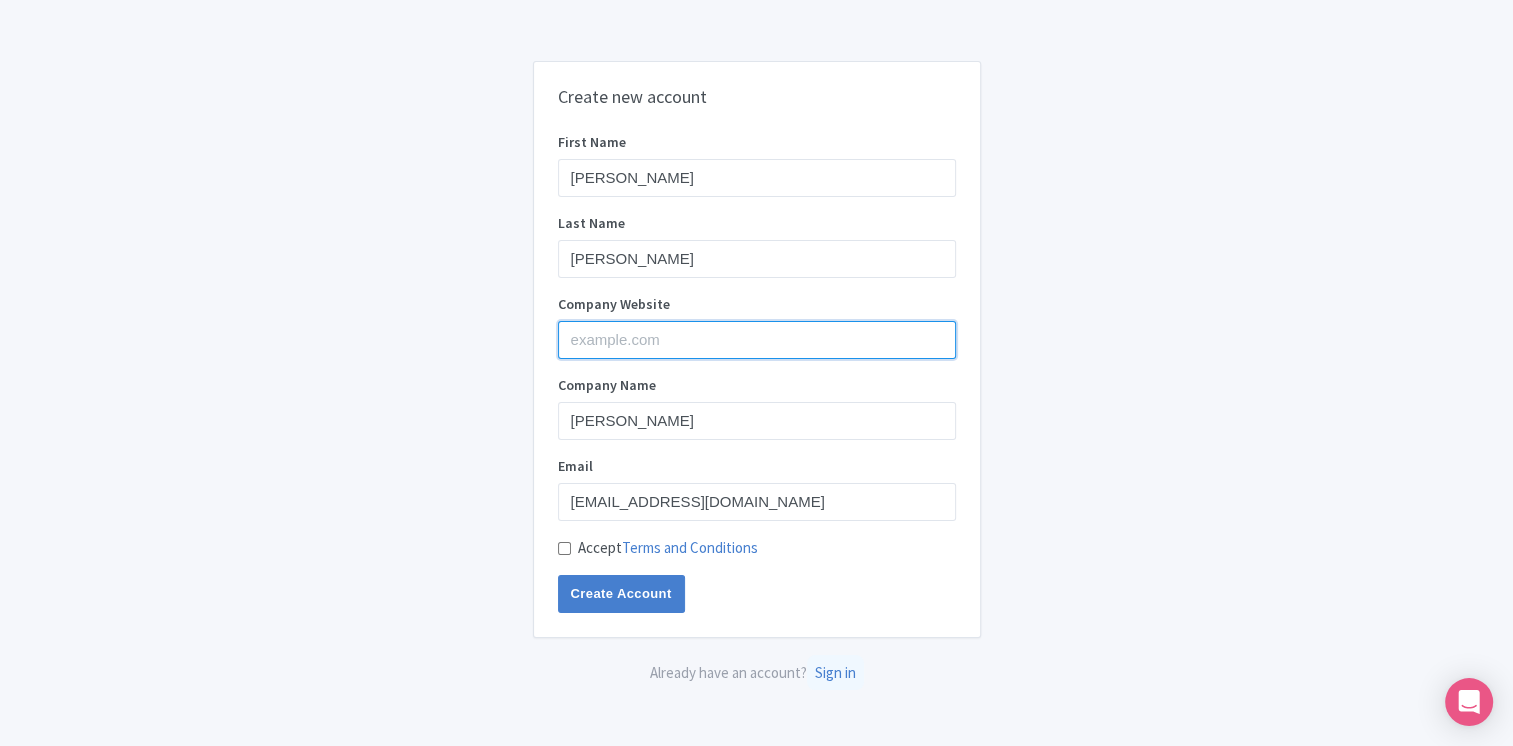 paste on "https://dentalwestcovina.com/" 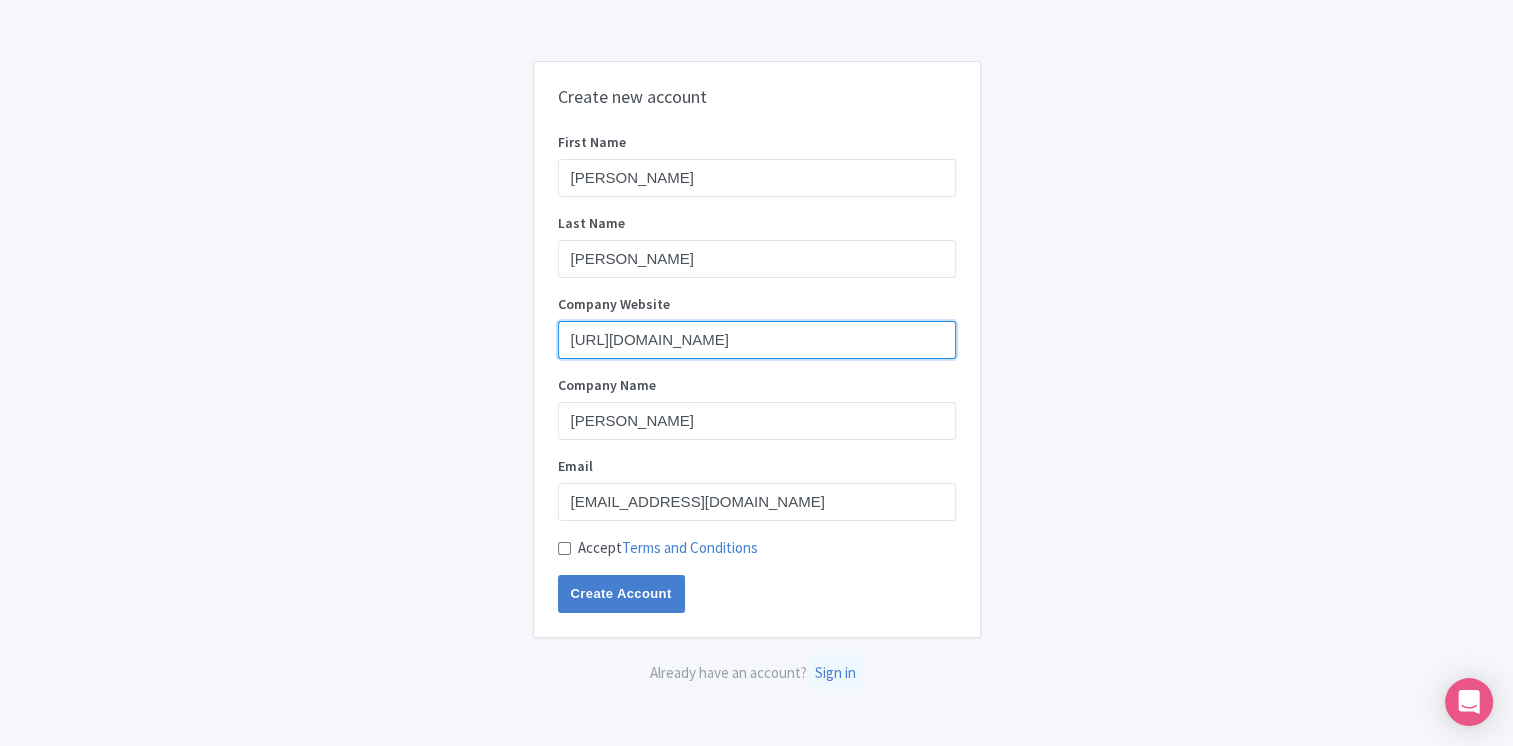 type on "https://dentalwestcovina.com/" 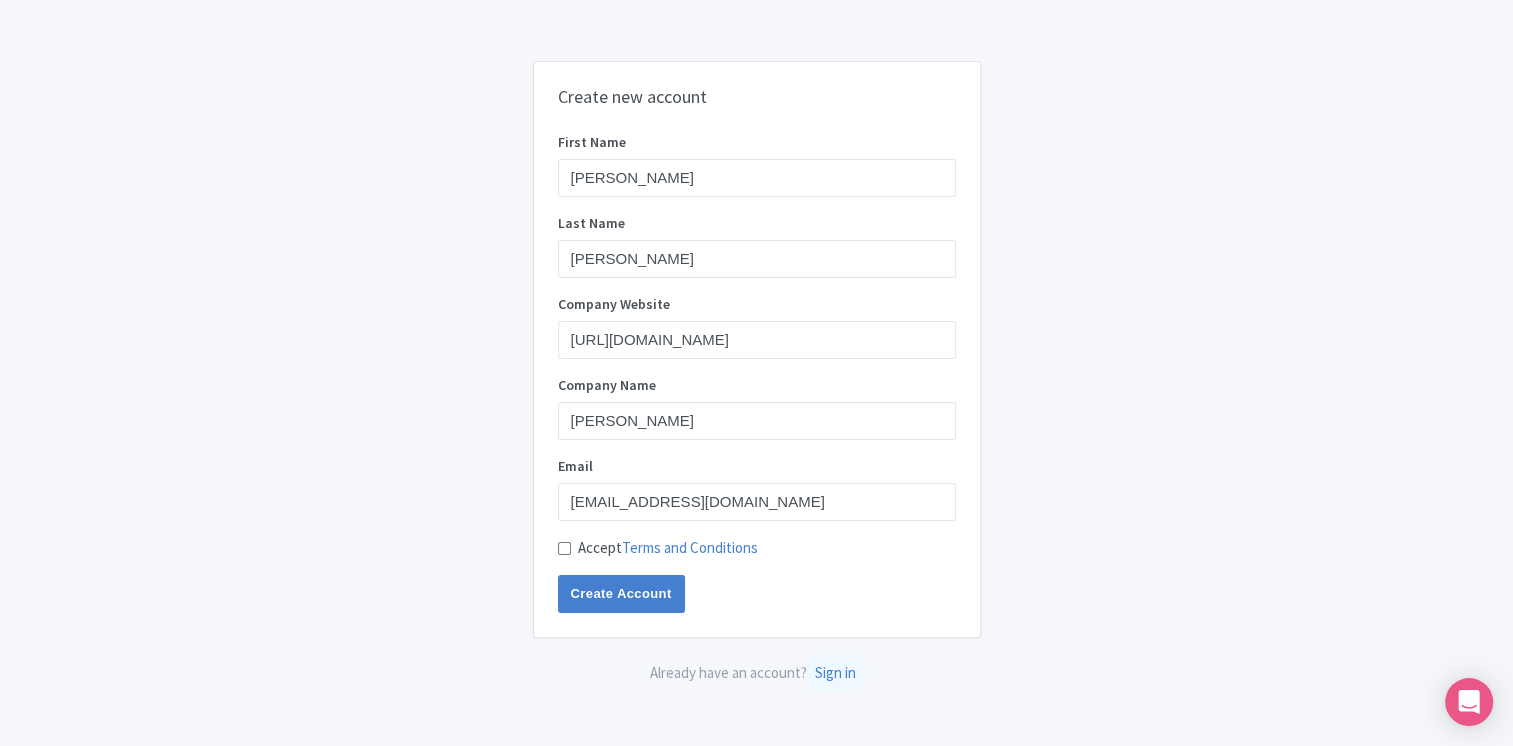 click on "Accept  Terms and Conditions" at bounding box center (564, 548) 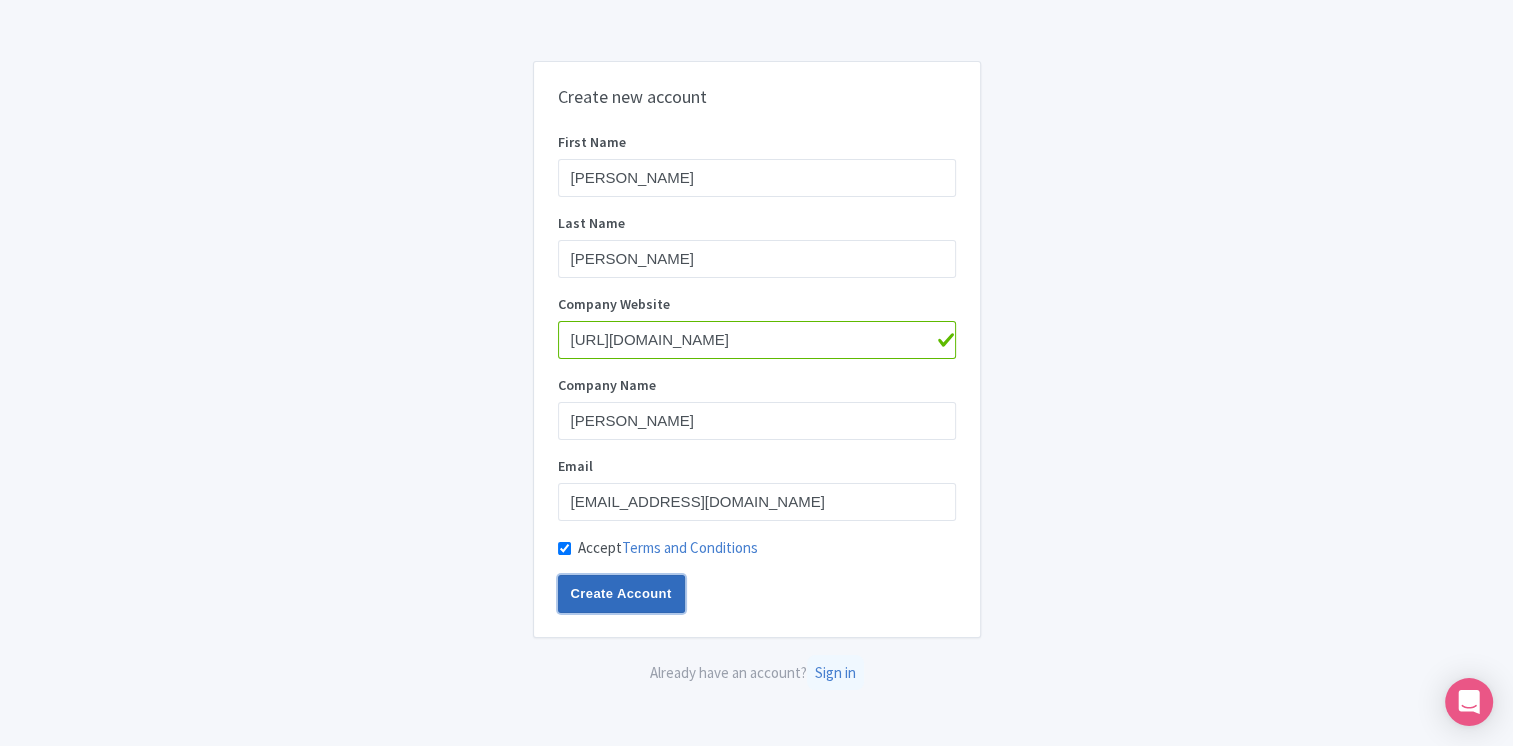 click on "Create Account" at bounding box center (621, 594) 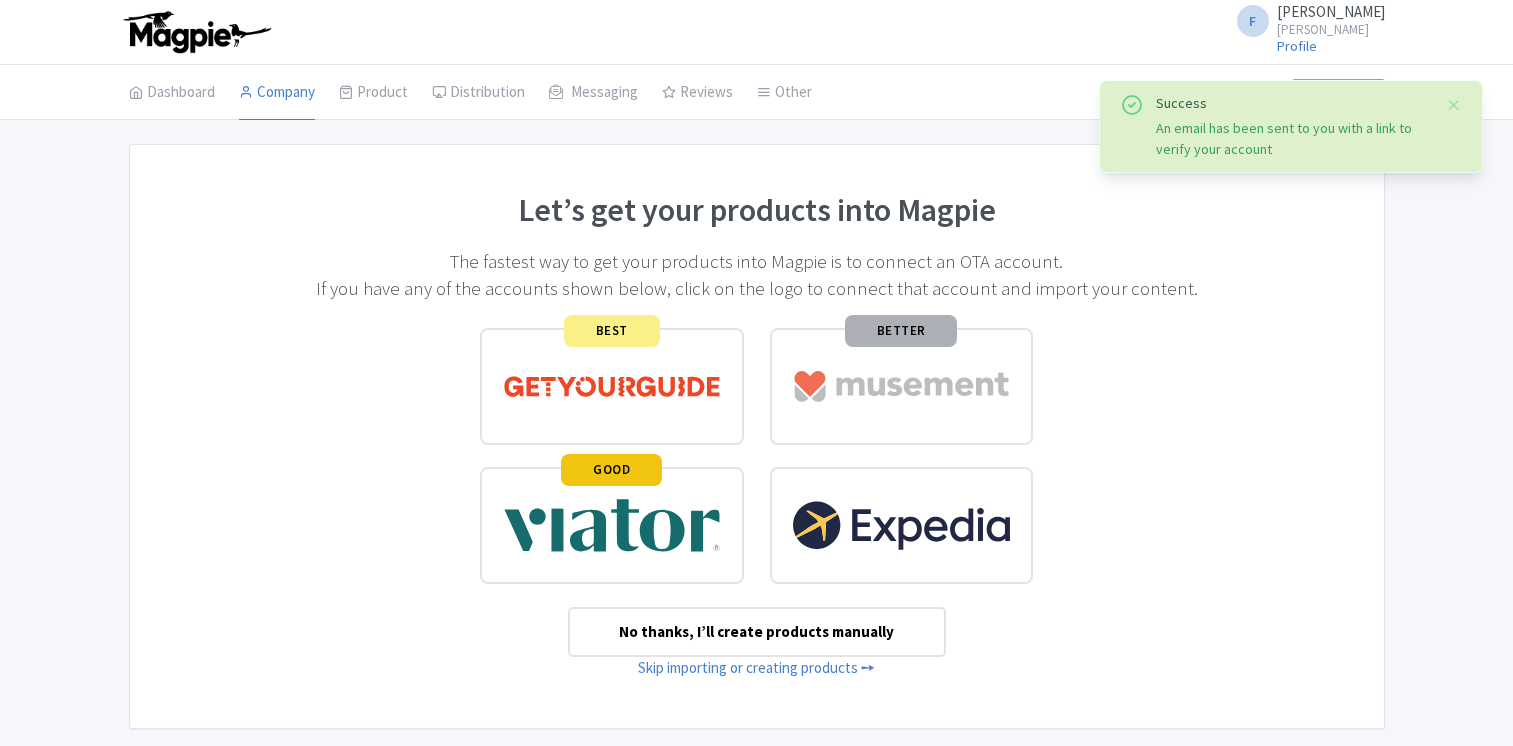 scroll, scrollTop: 0, scrollLeft: 0, axis: both 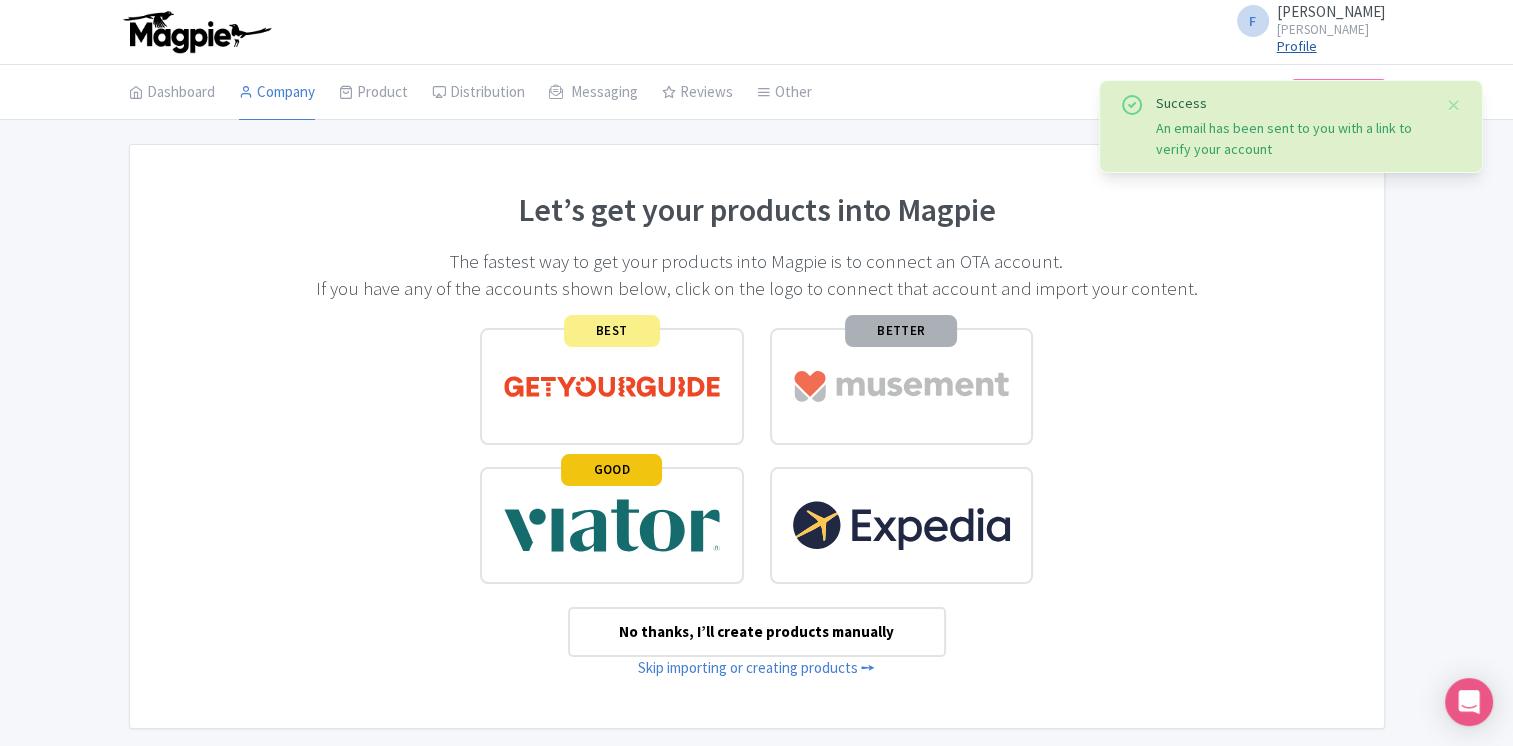 click on "Profile" at bounding box center (1297, 46) 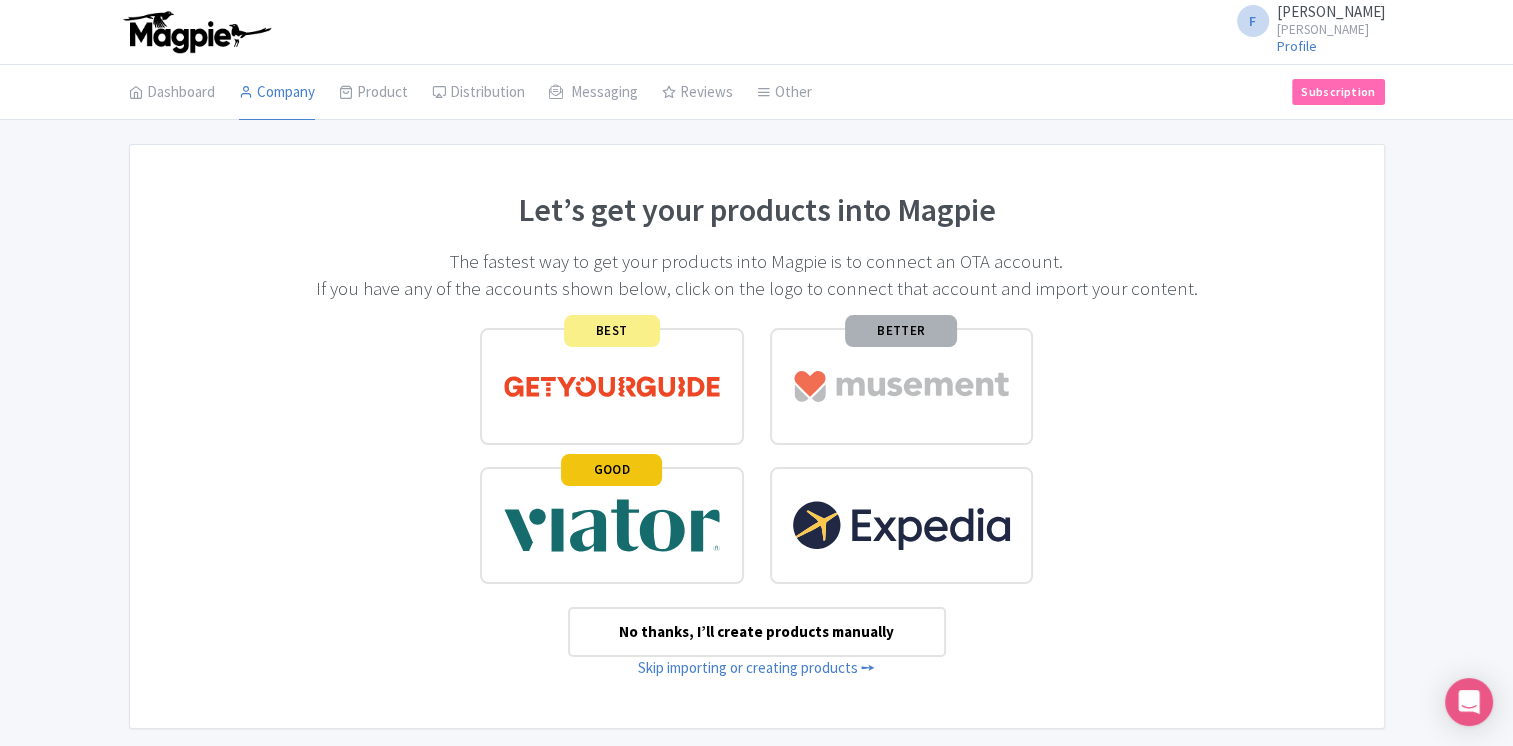 click on "Francina Dunham" at bounding box center [1331, 11] 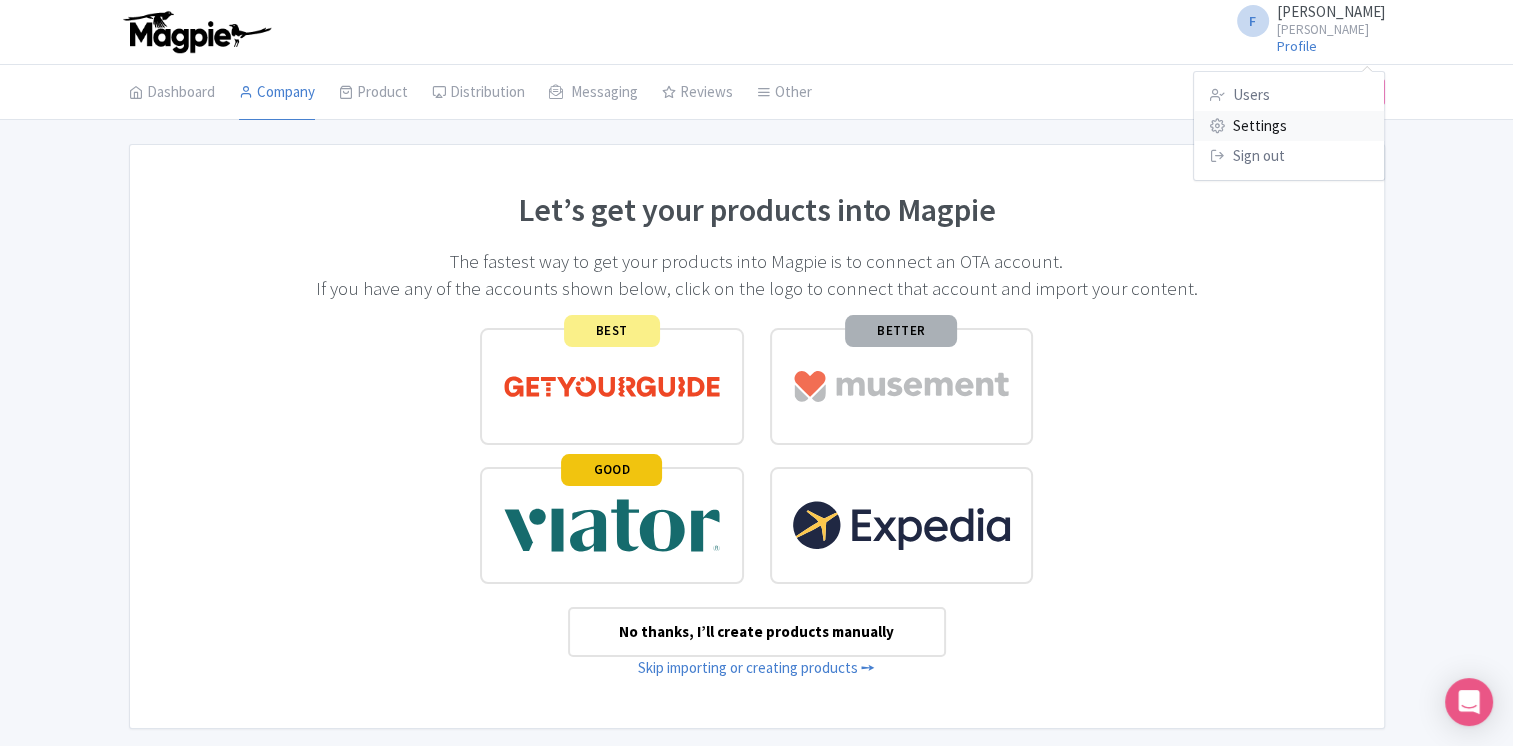 click on "Settings" at bounding box center [1289, 126] 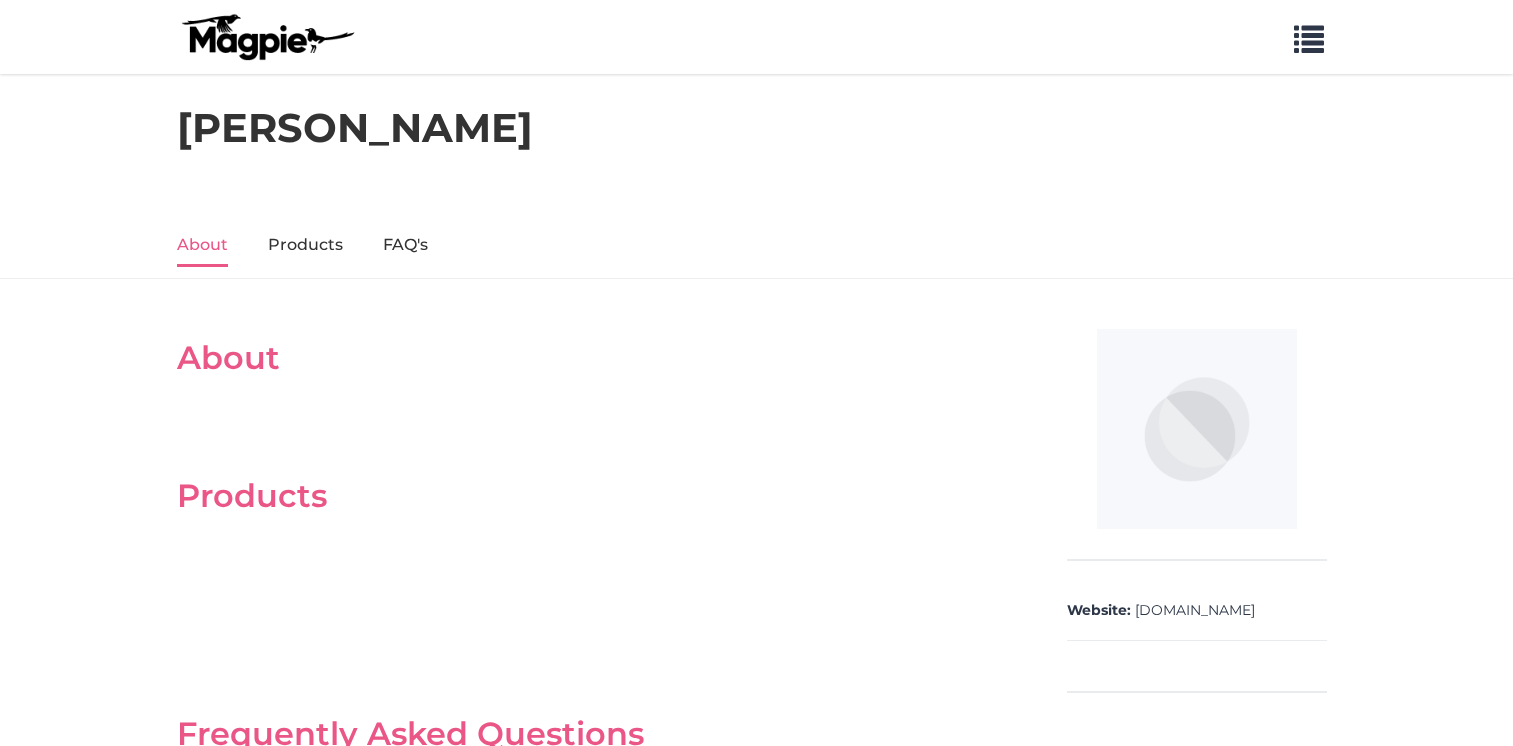 scroll, scrollTop: 0, scrollLeft: 0, axis: both 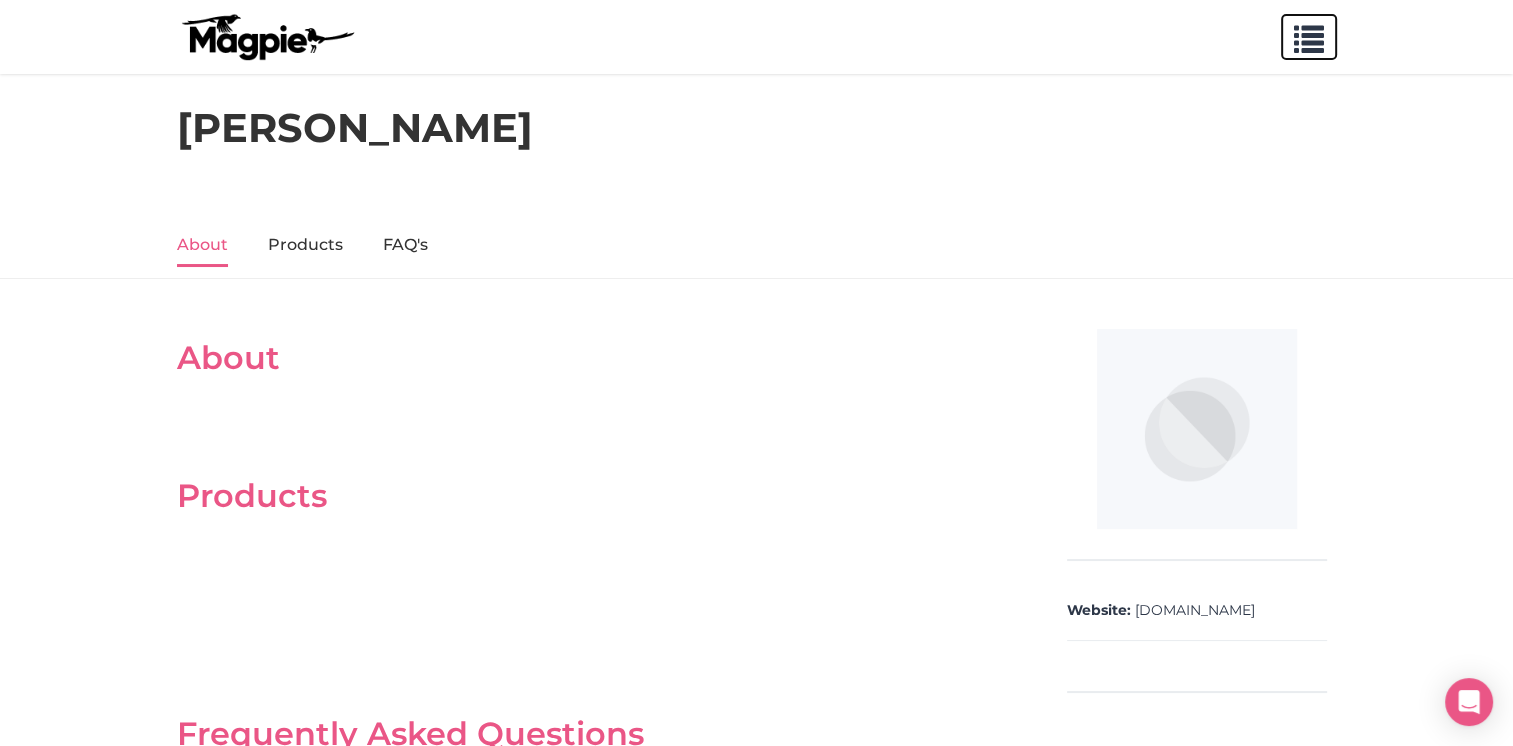 click at bounding box center (1309, 37) 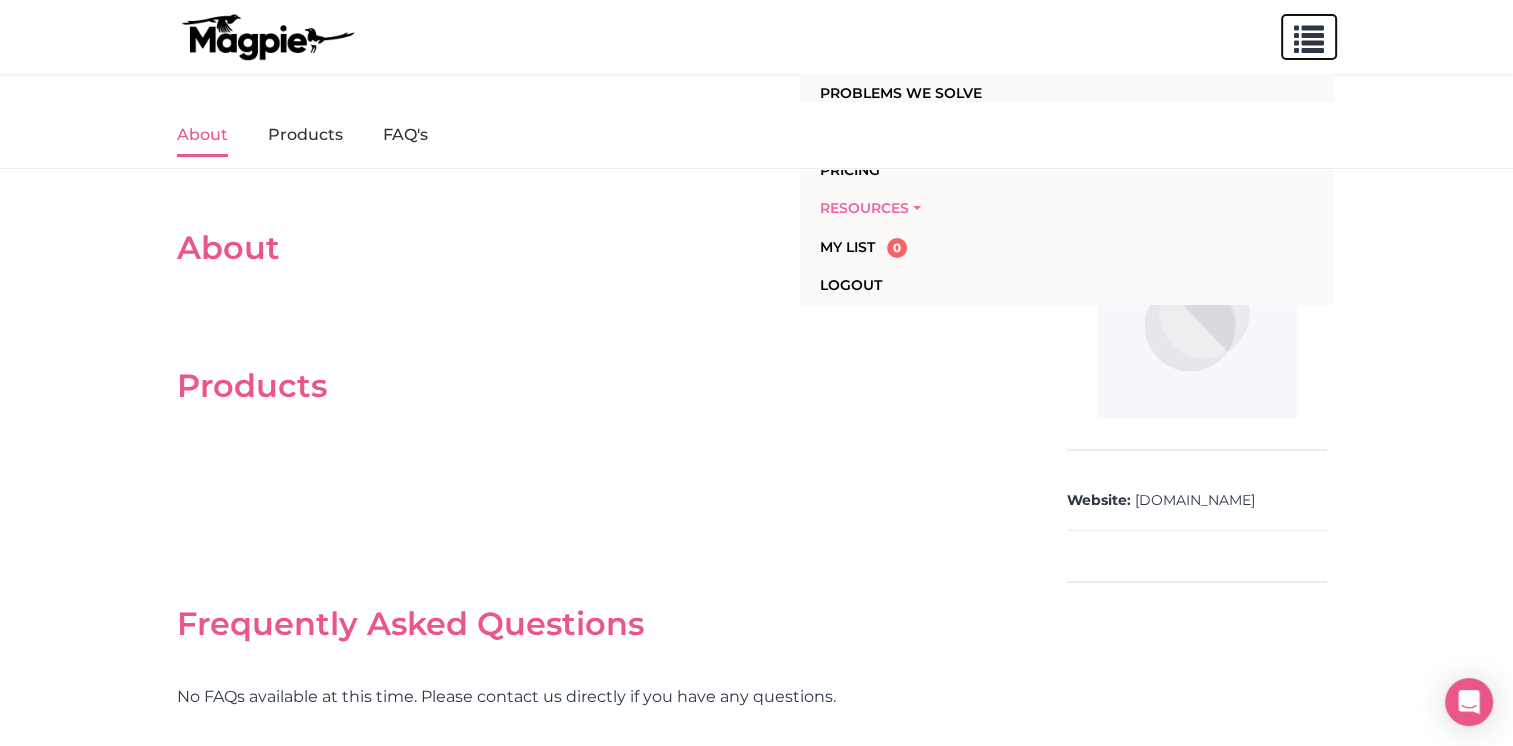 scroll, scrollTop: 256, scrollLeft: 0, axis: vertical 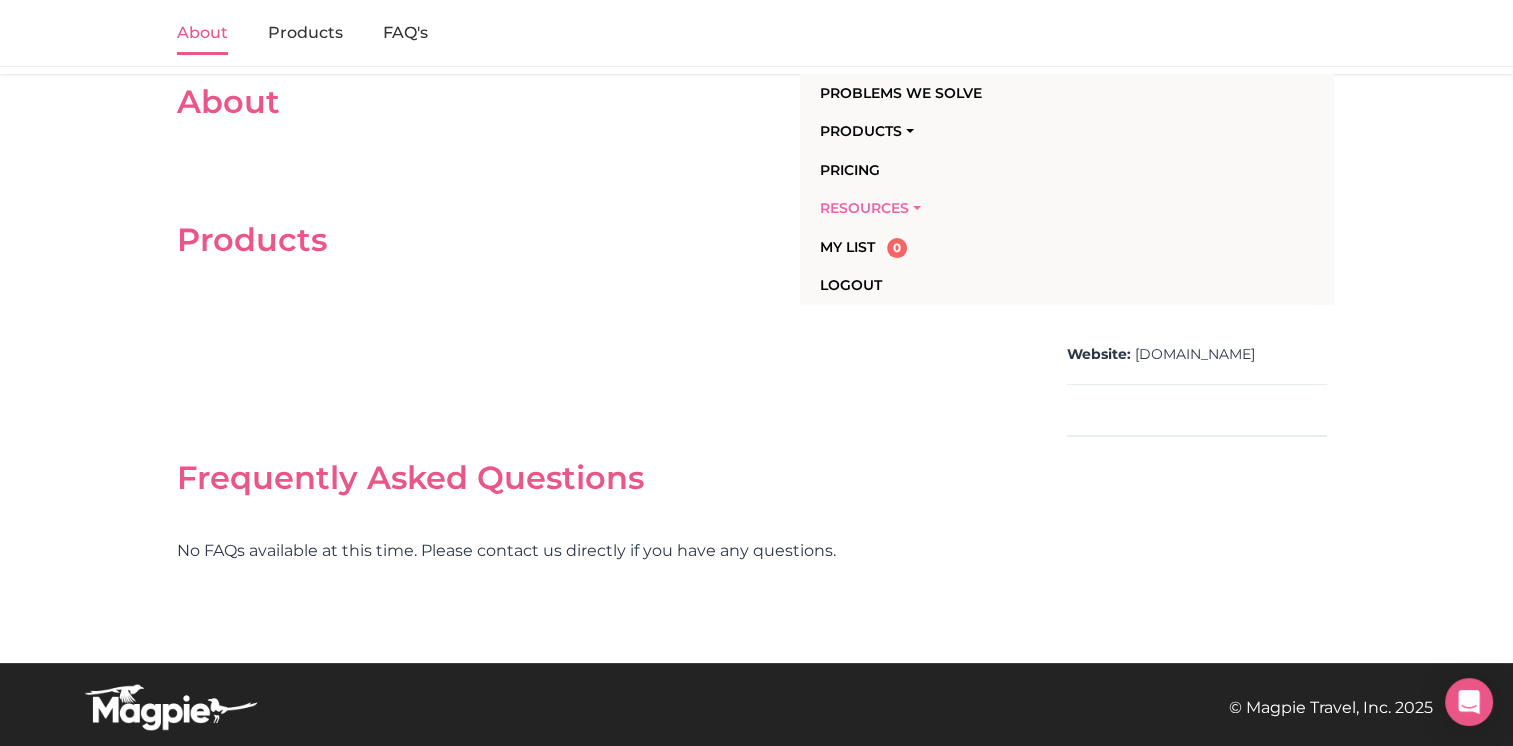 click on "Resources" at bounding box center [951, 208] 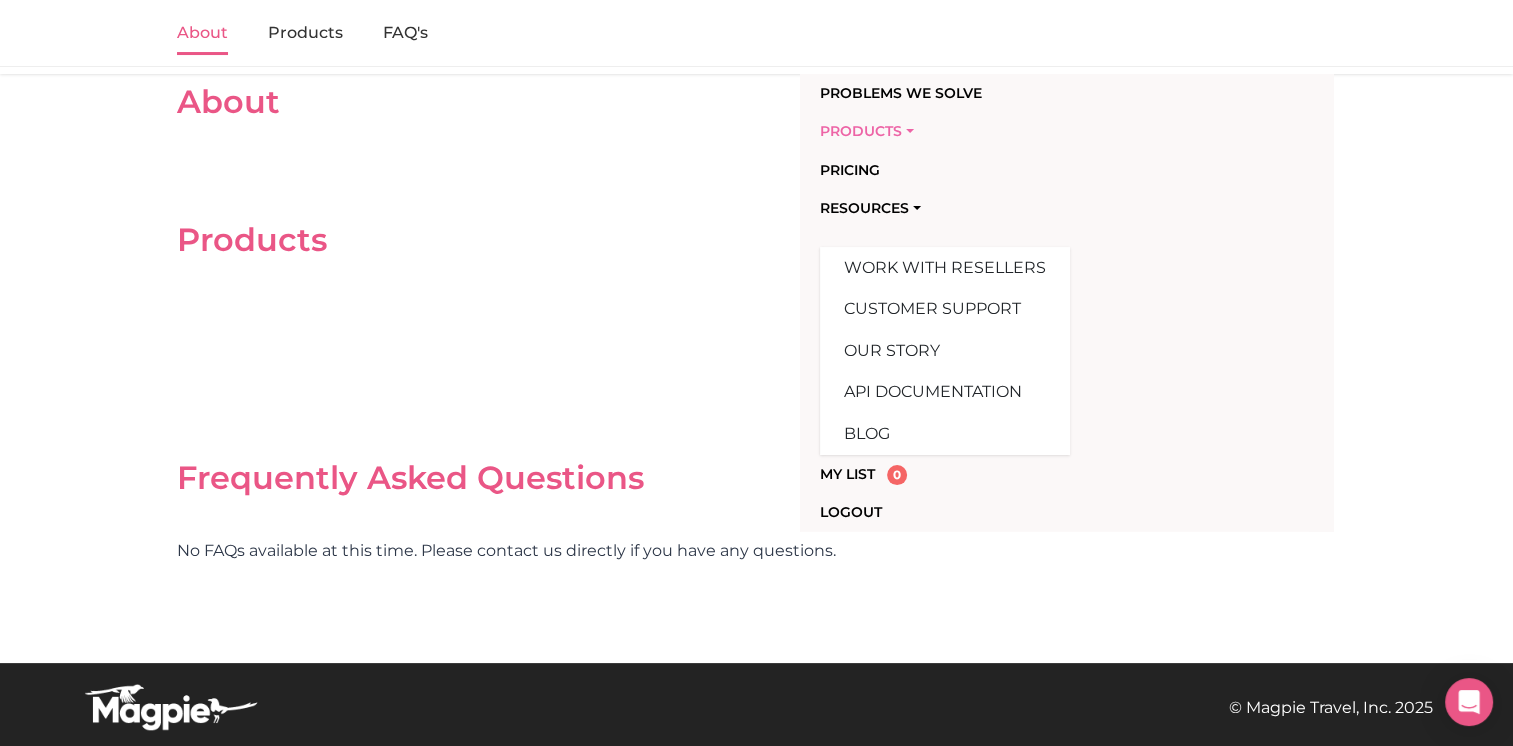 click on "Products" at bounding box center (951, 131) 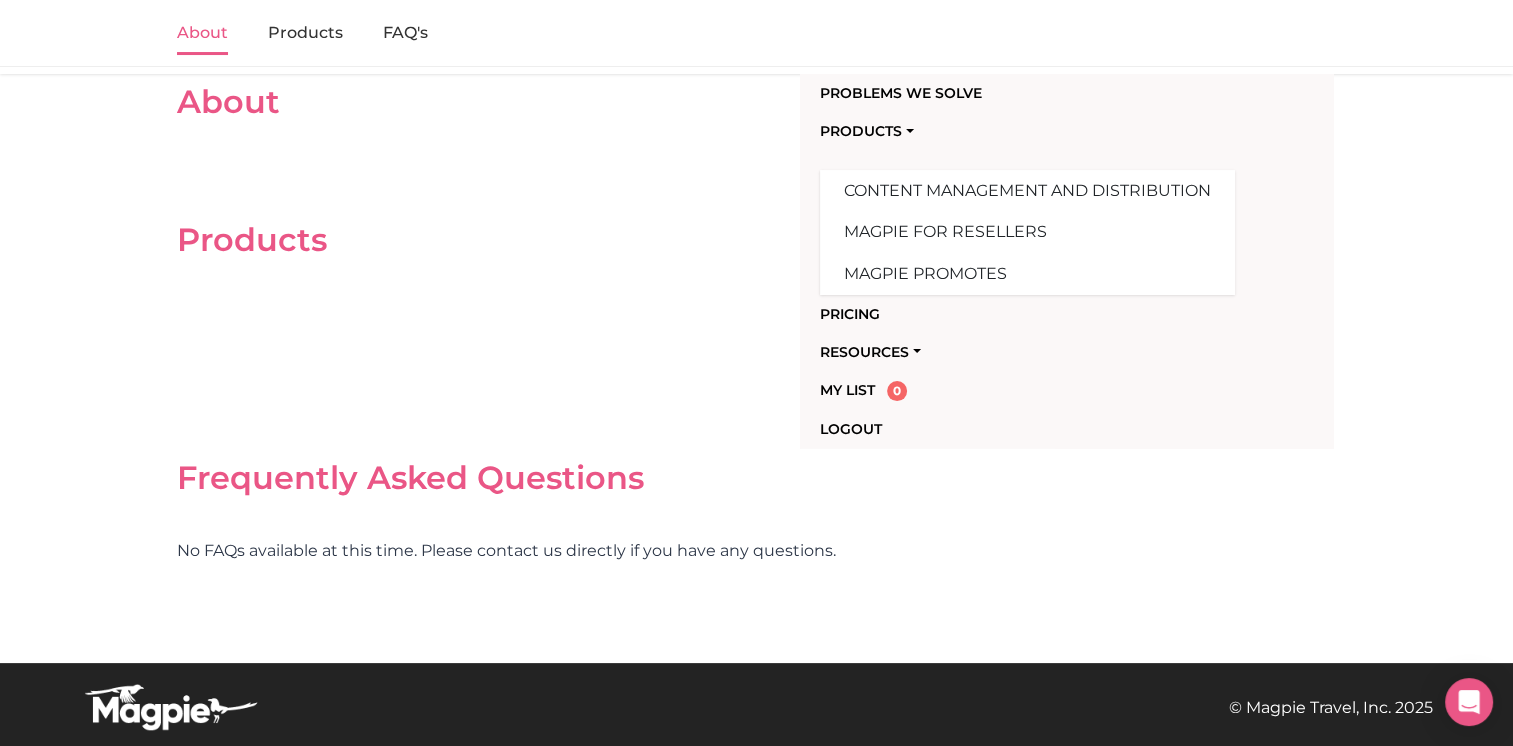 click on "Products
See more" at bounding box center (597, 280) 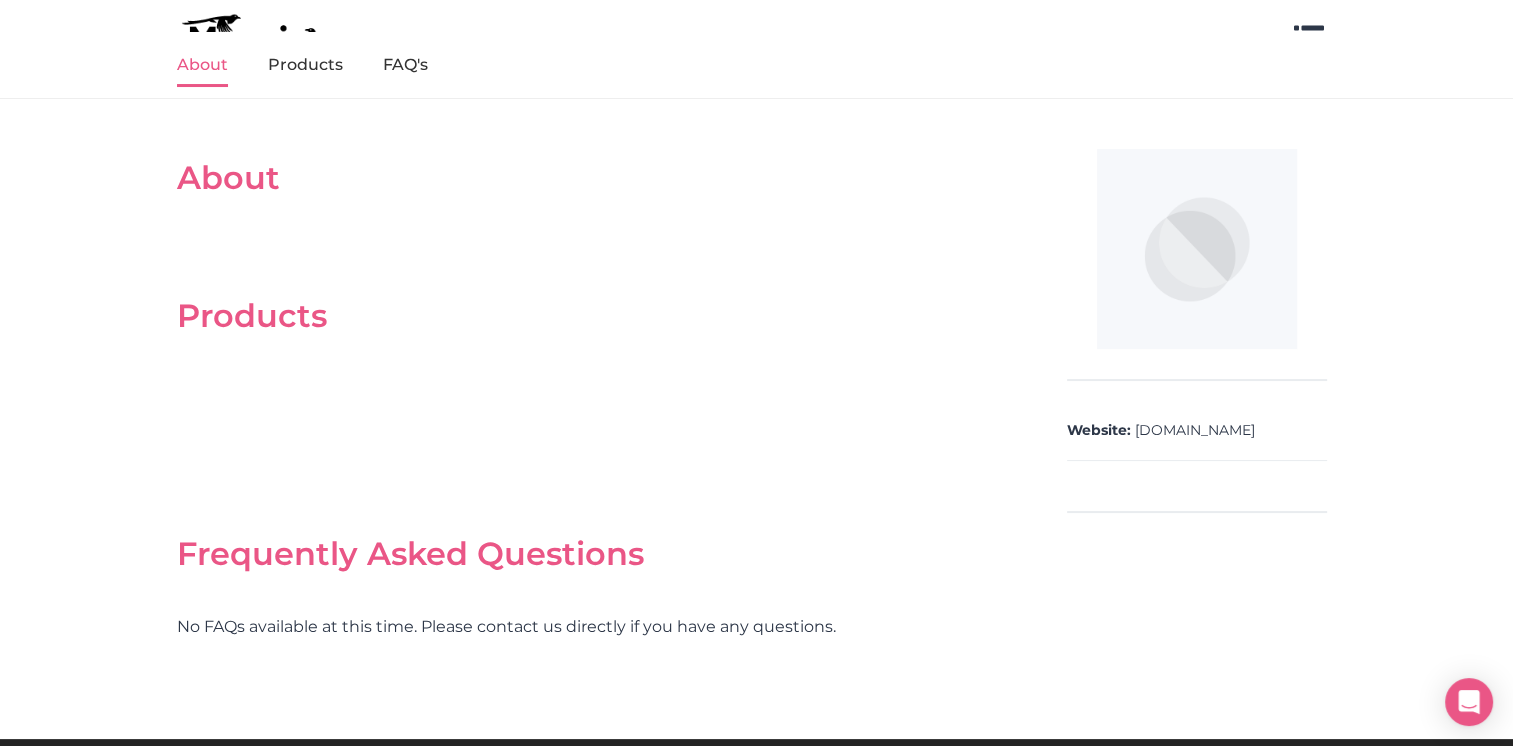 scroll, scrollTop: 0, scrollLeft: 0, axis: both 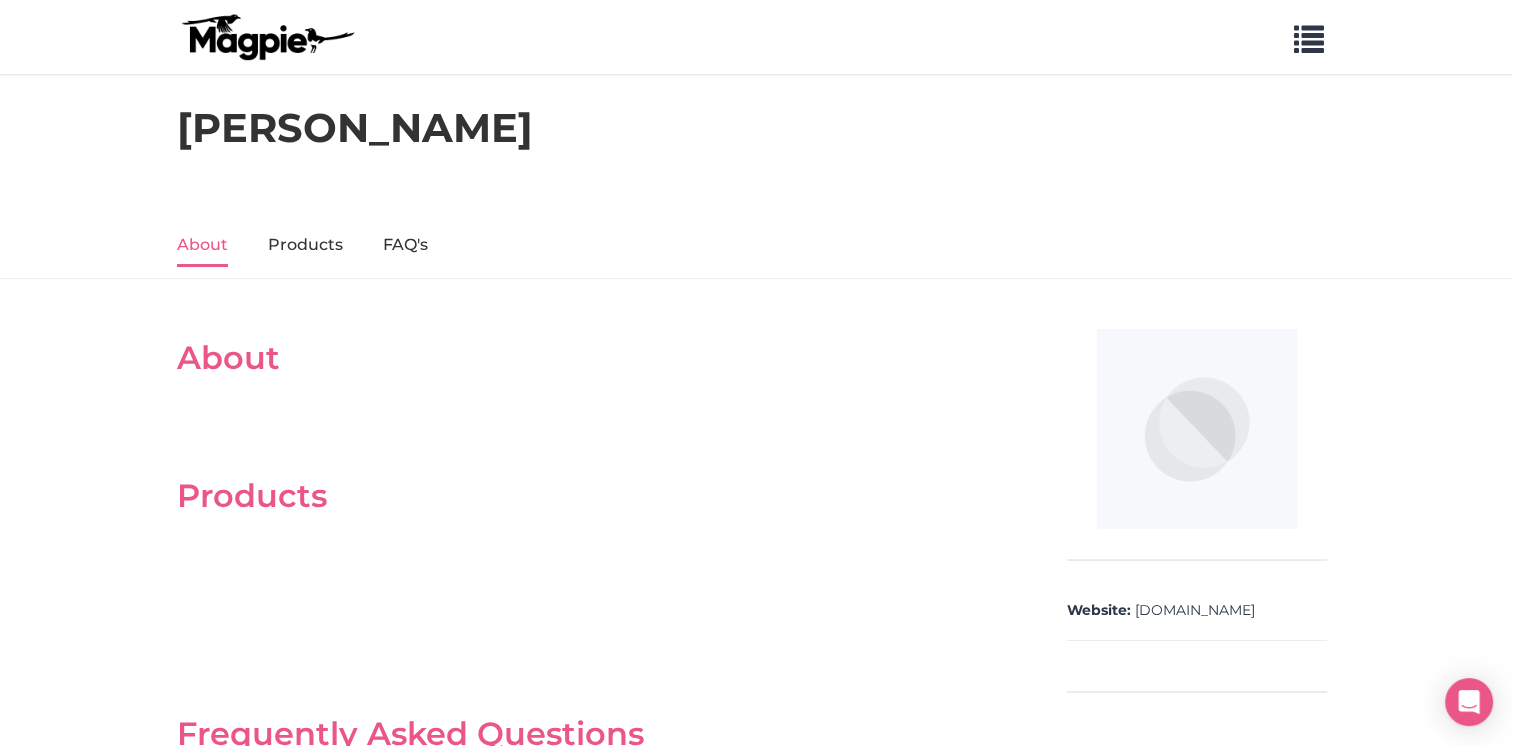 click on "Problems we solve
Products
Content Management and Distribution
Magpie for Resellers
Magpie Promotes
Pricing
Resources
Work with resellers
Customer Support
Our Story
API Documentation
Blog
My List
0
Logout" at bounding box center (757, 37) 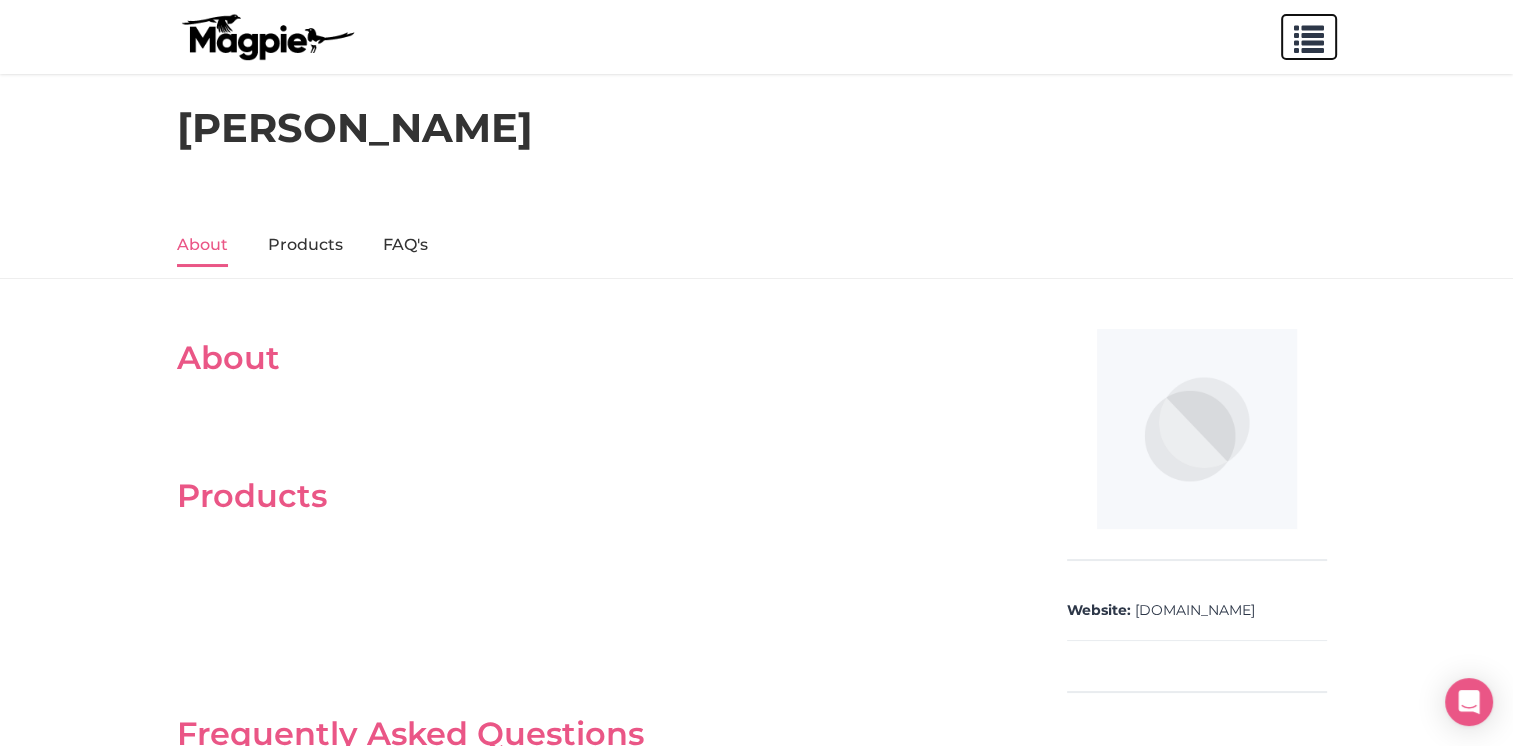 click at bounding box center (1309, 35) 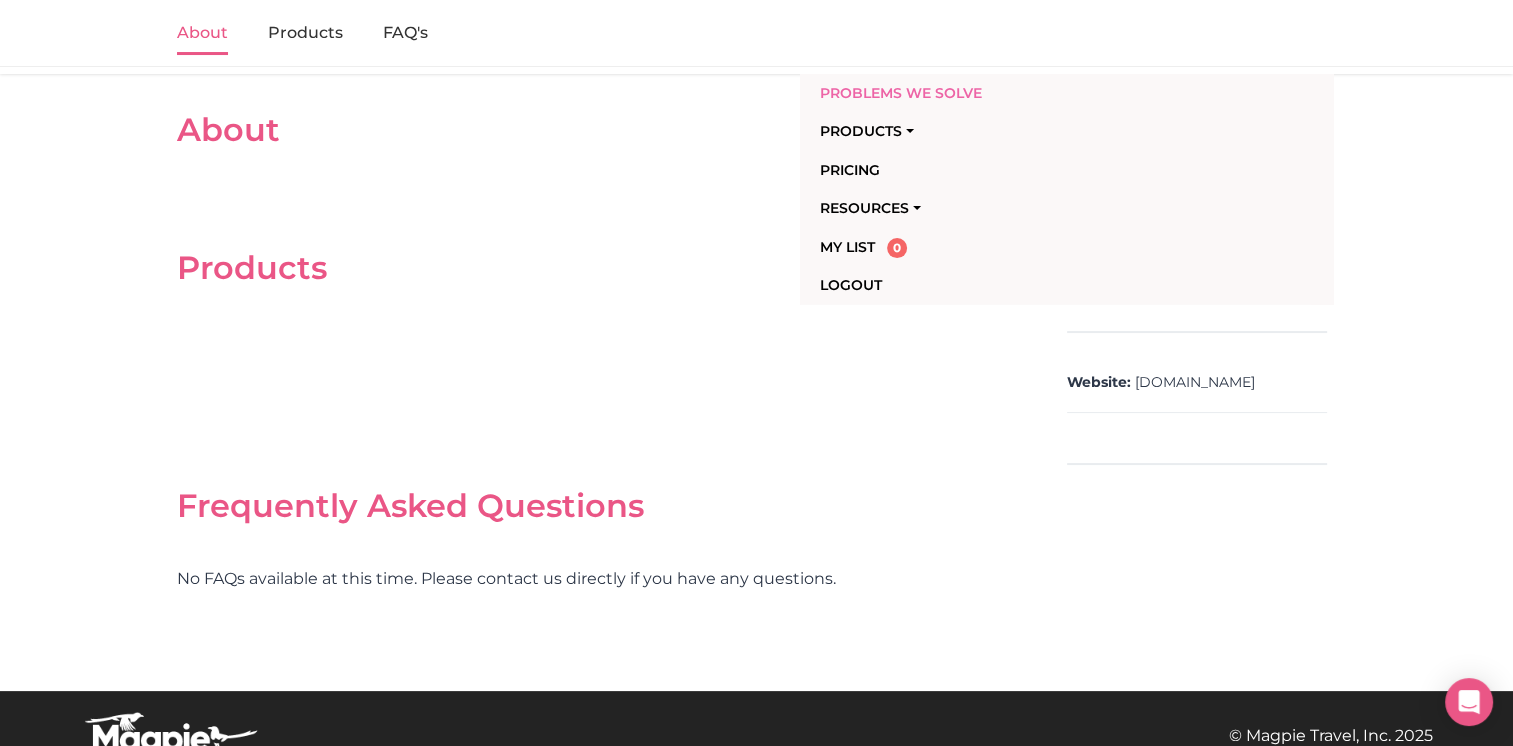 scroll, scrollTop: 232, scrollLeft: 0, axis: vertical 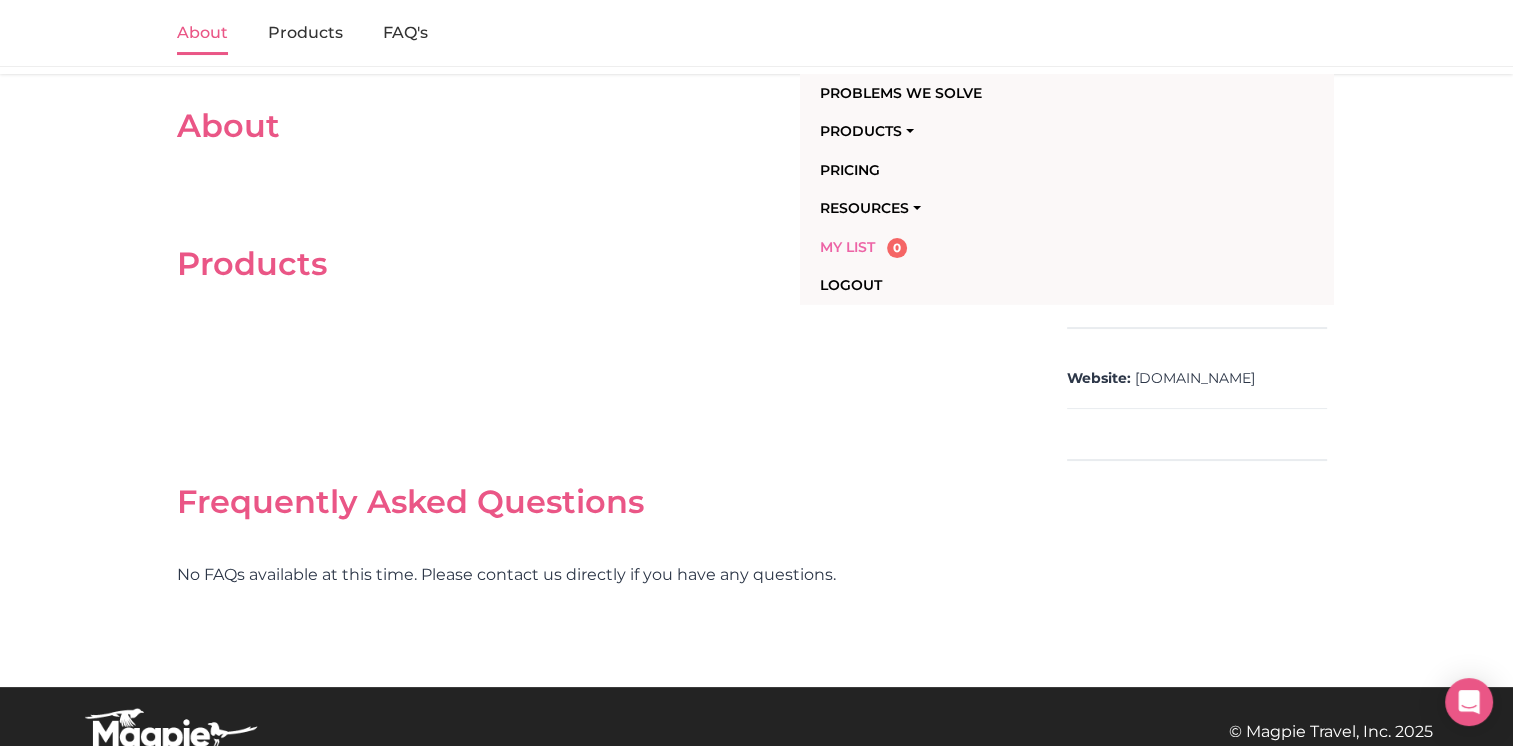 click on "My List" at bounding box center [847, 247] 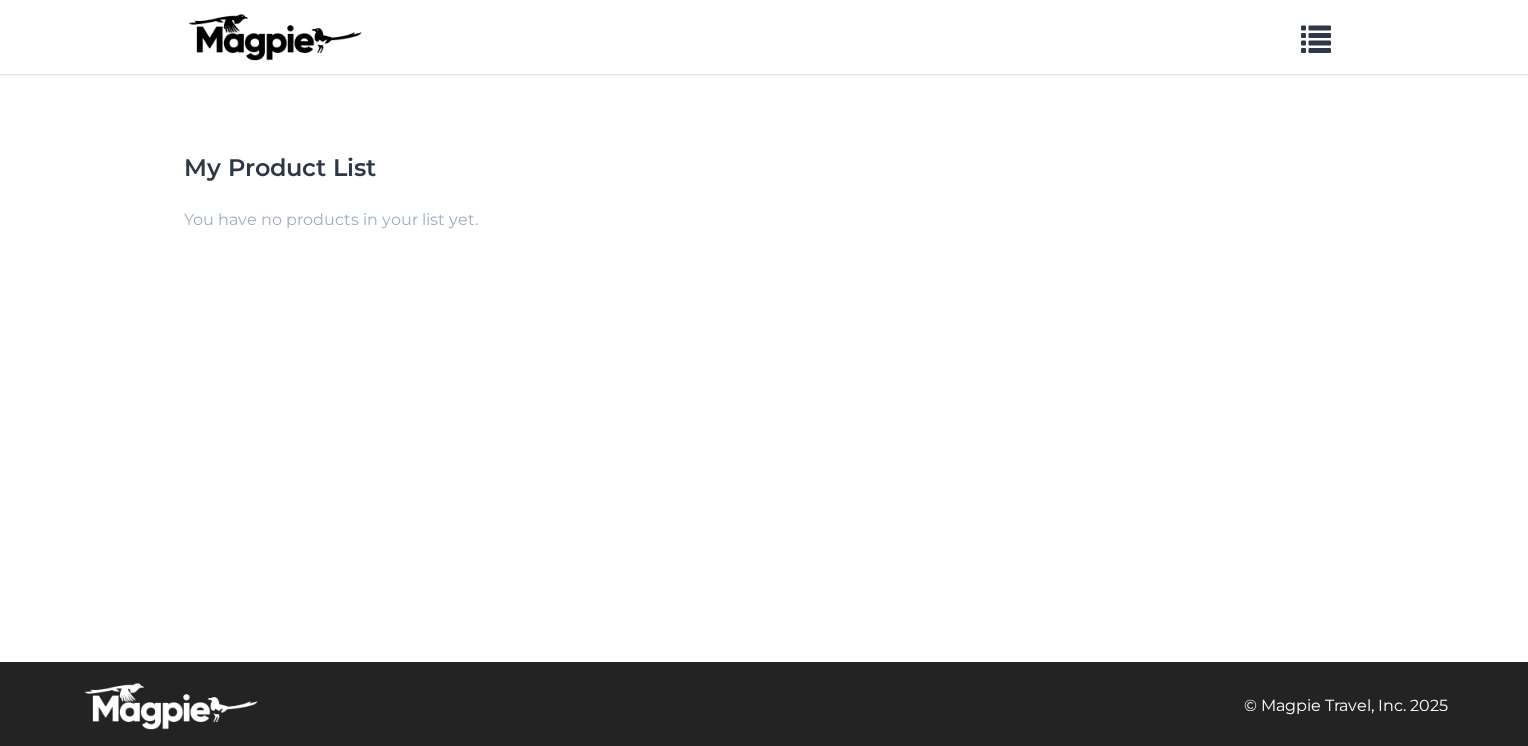 scroll, scrollTop: 0, scrollLeft: 0, axis: both 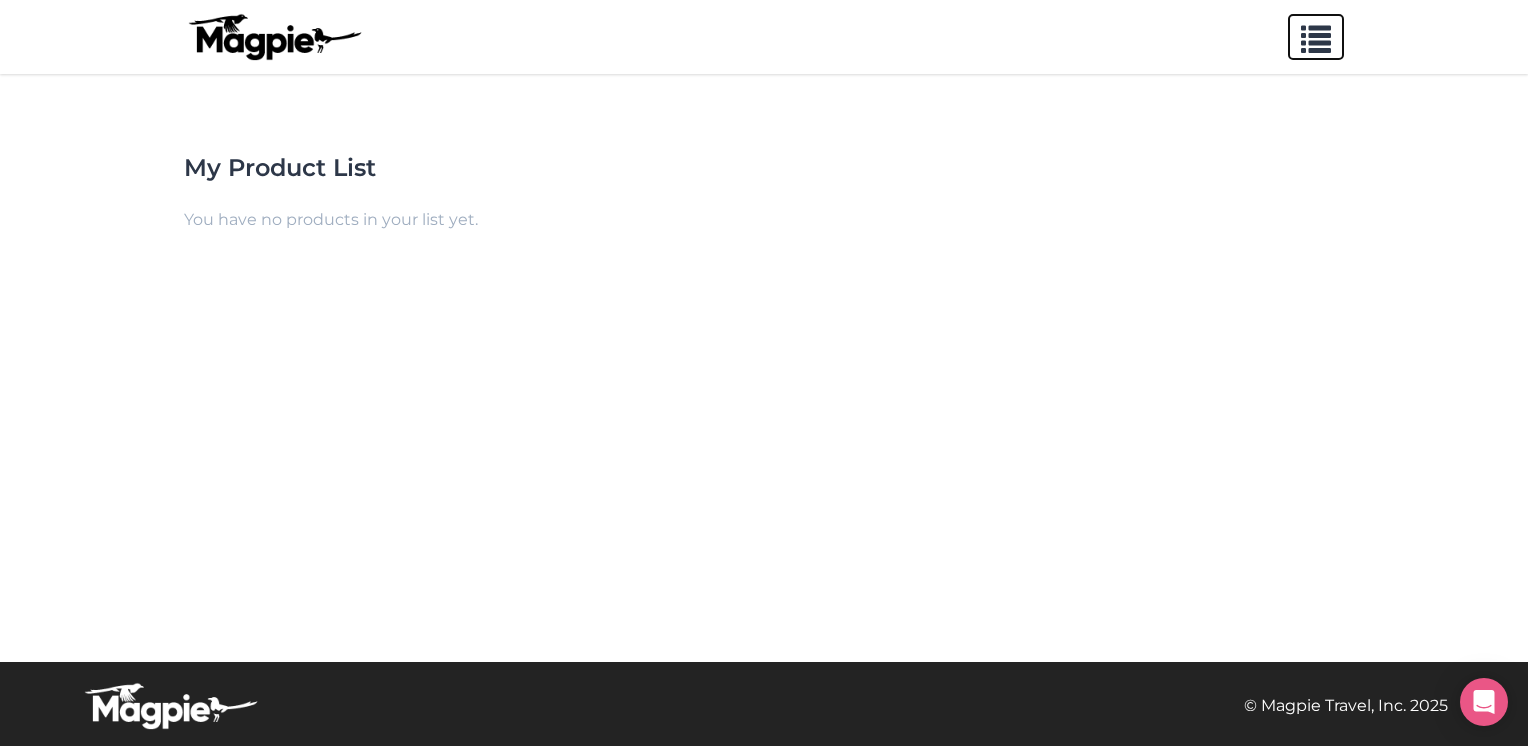 click at bounding box center (1316, 35) 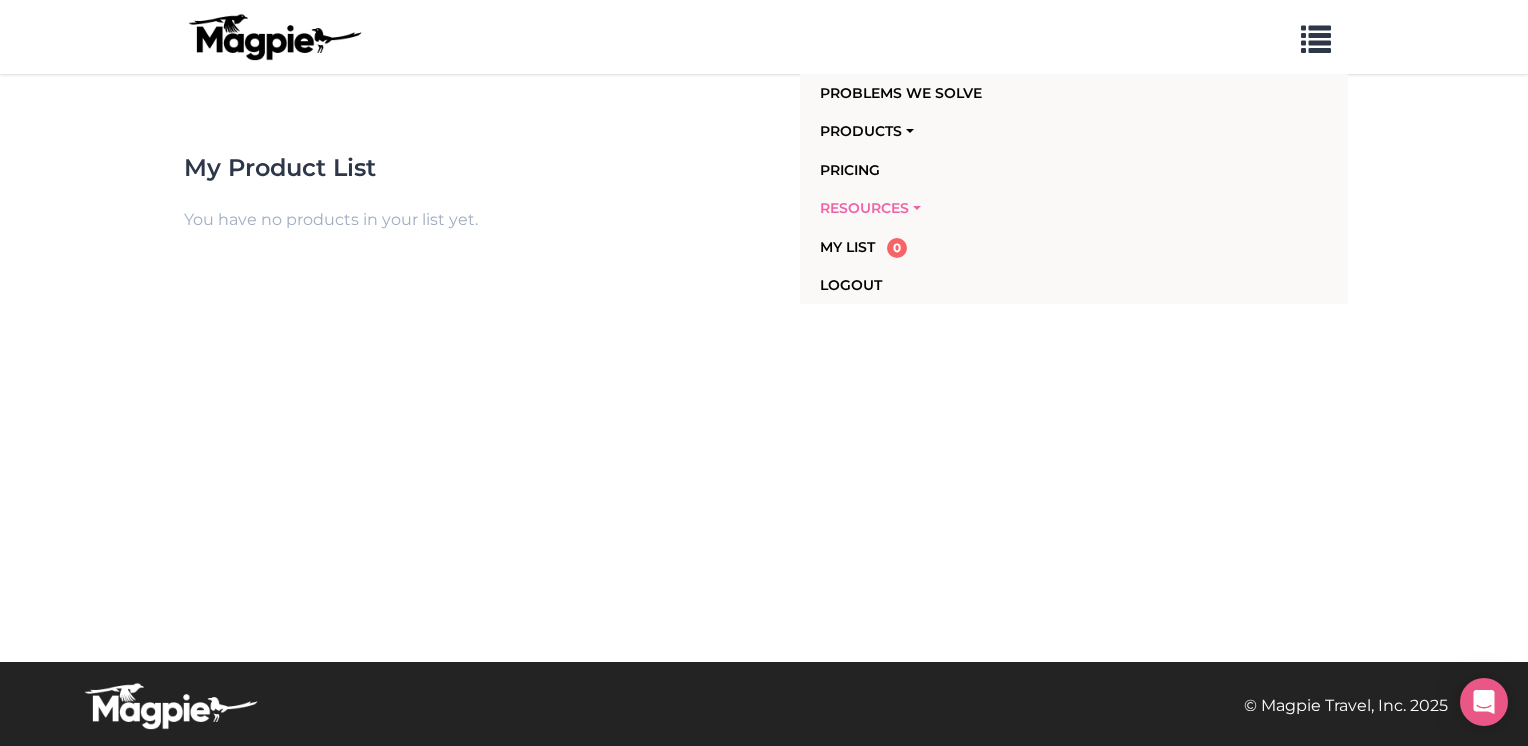click on "Resources" at bounding box center [959, 208] 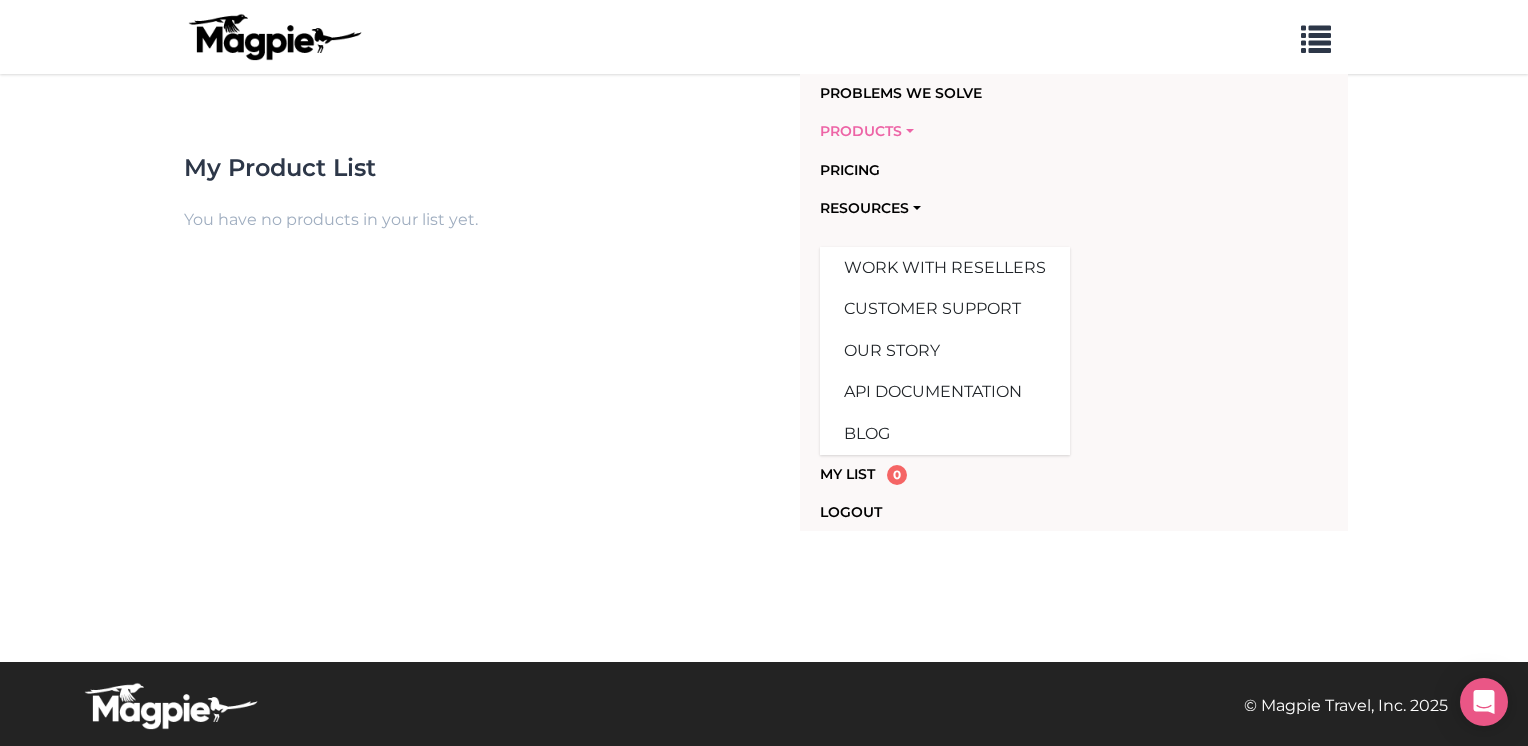 click on "Products" at bounding box center [959, 131] 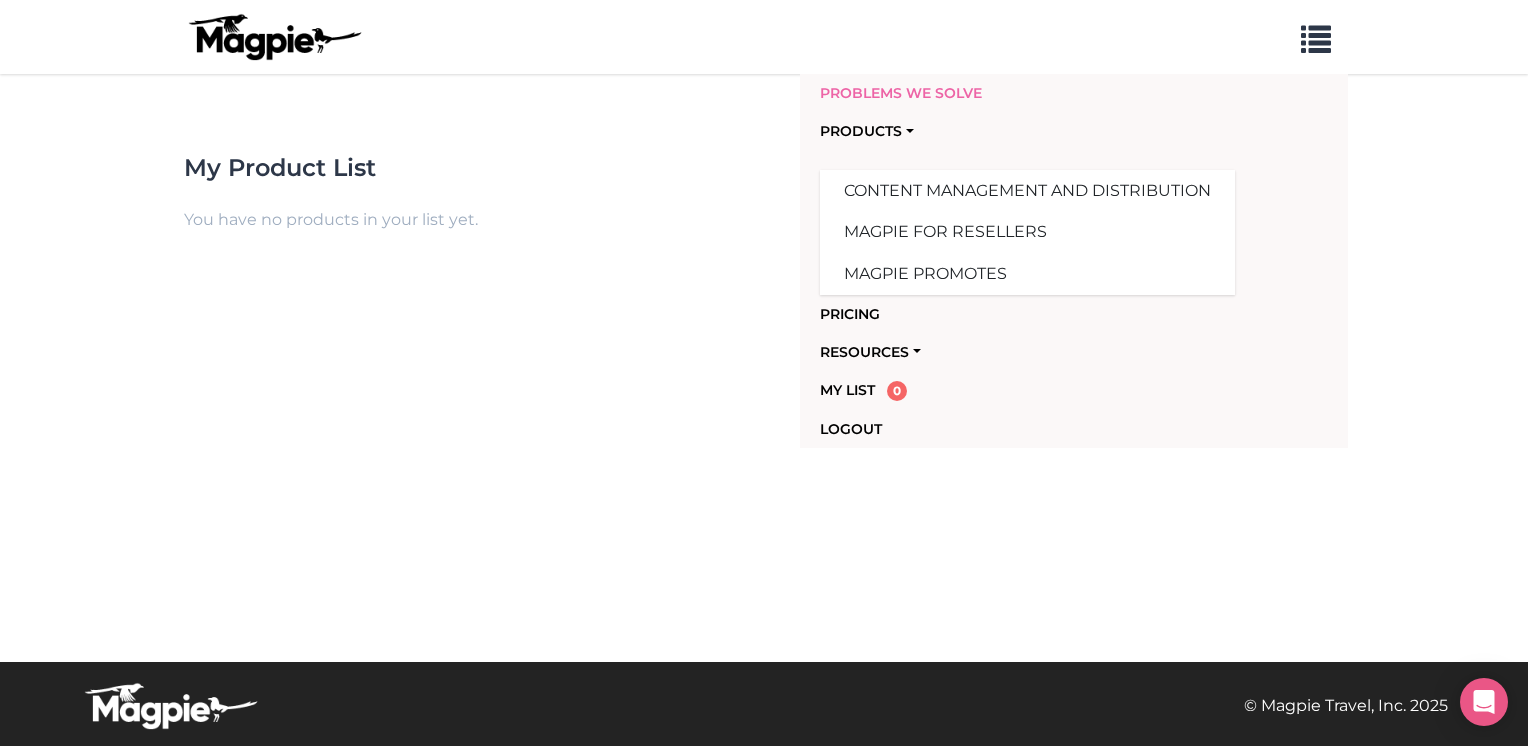 click on "Problems we solve" at bounding box center [959, 93] 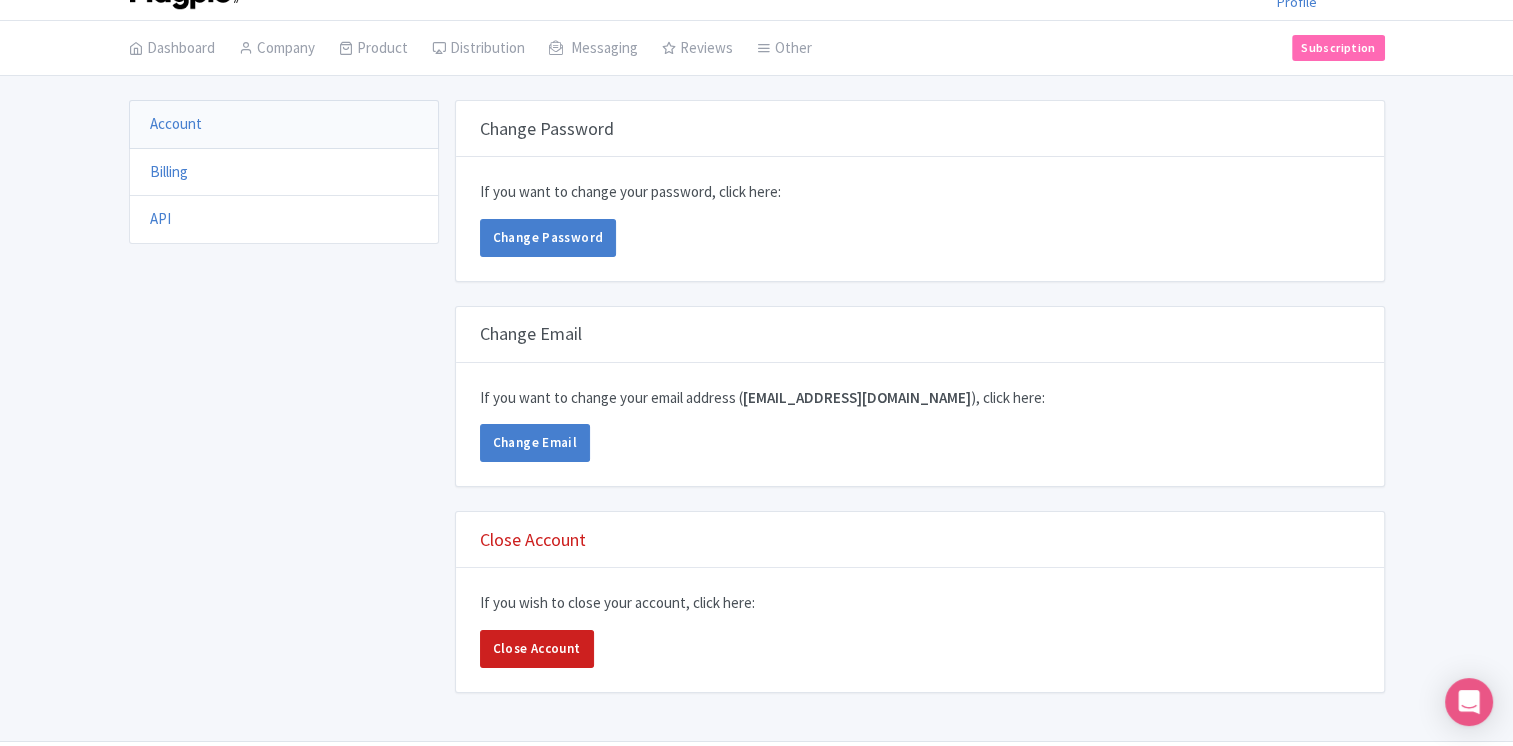 scroll, scrollTop: 0, scrollLeft: 0, axis: both 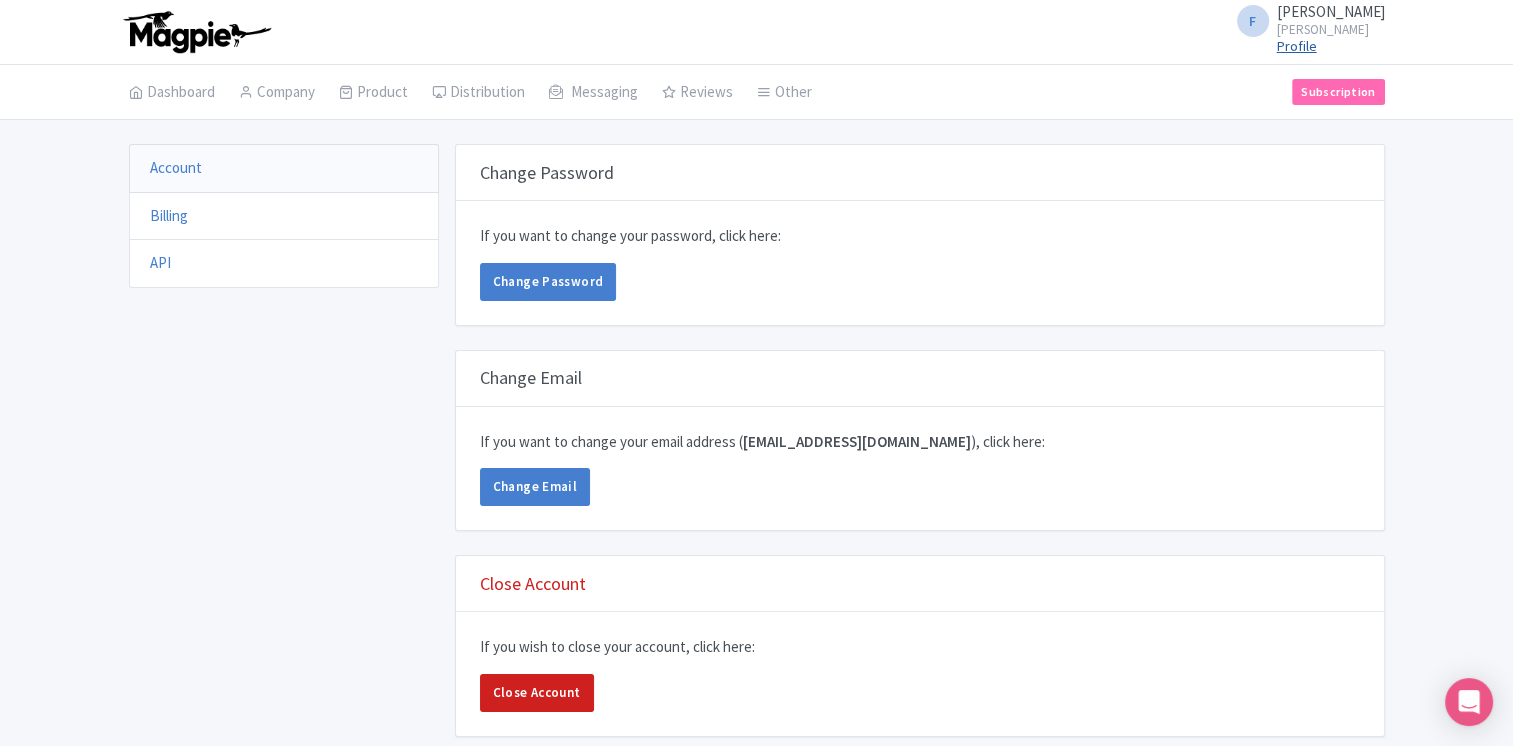 click on "Profile" at bounding box center (1297, 46) 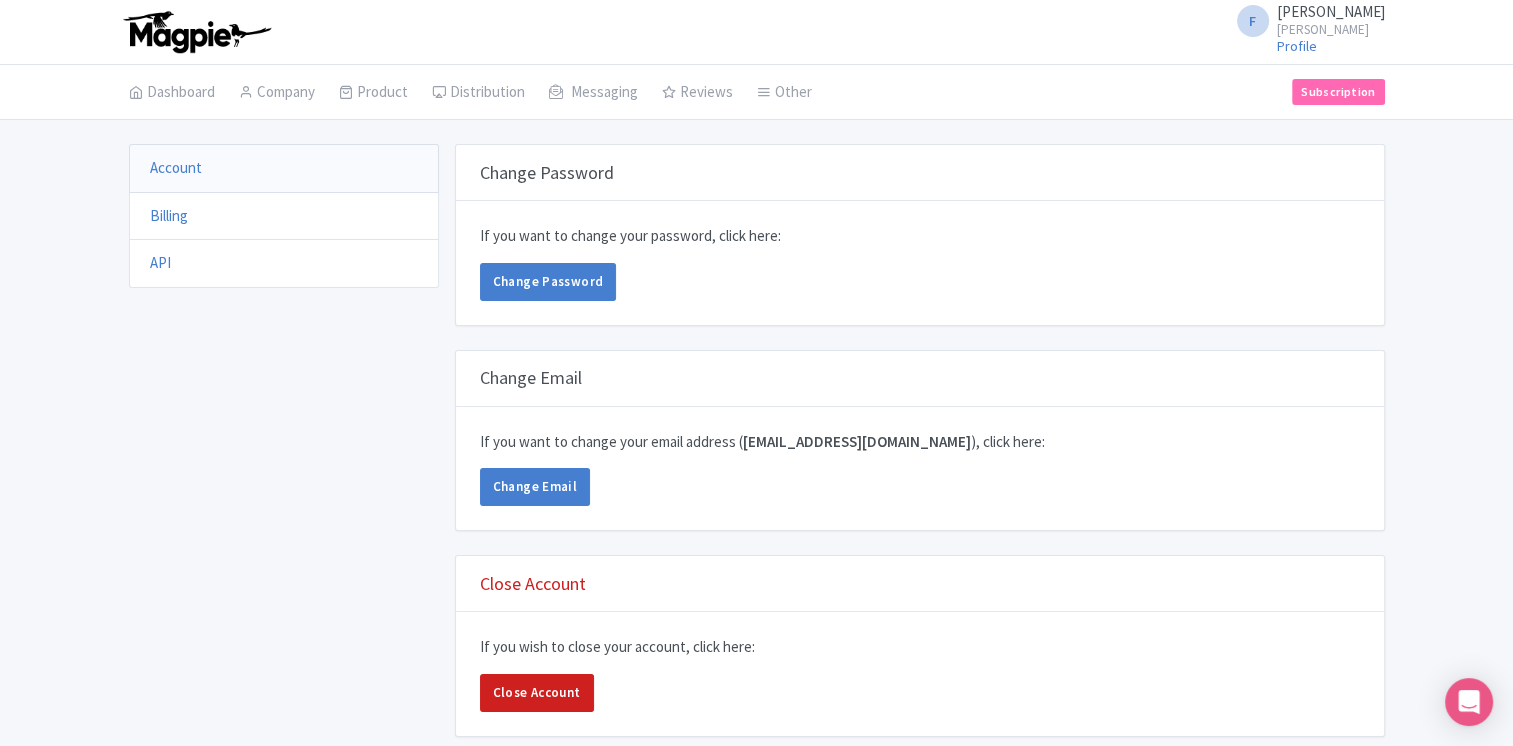click on "[PERSON_NAME]" at bounding box center [1331, 11] 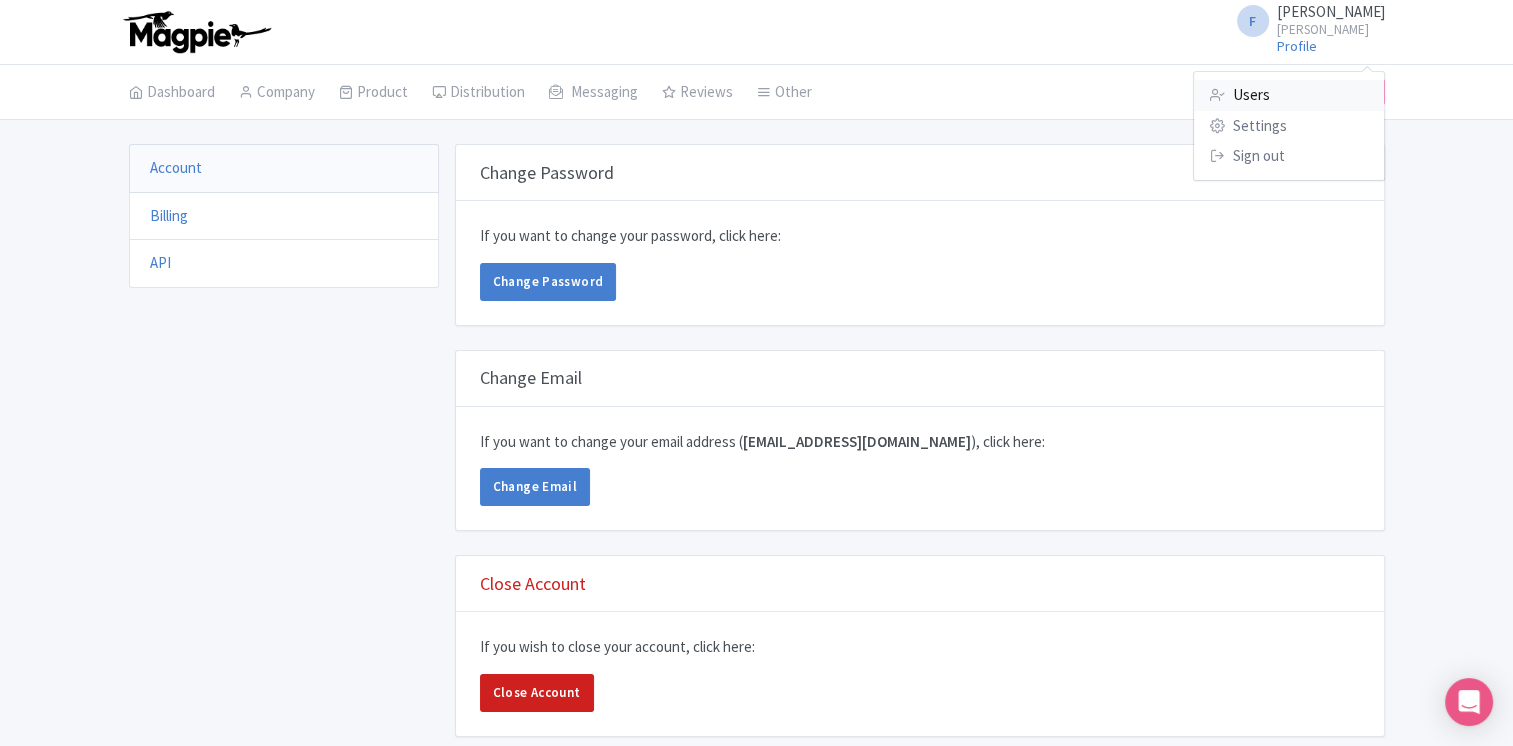 click on "Users" at bounding box center (1289, 95) 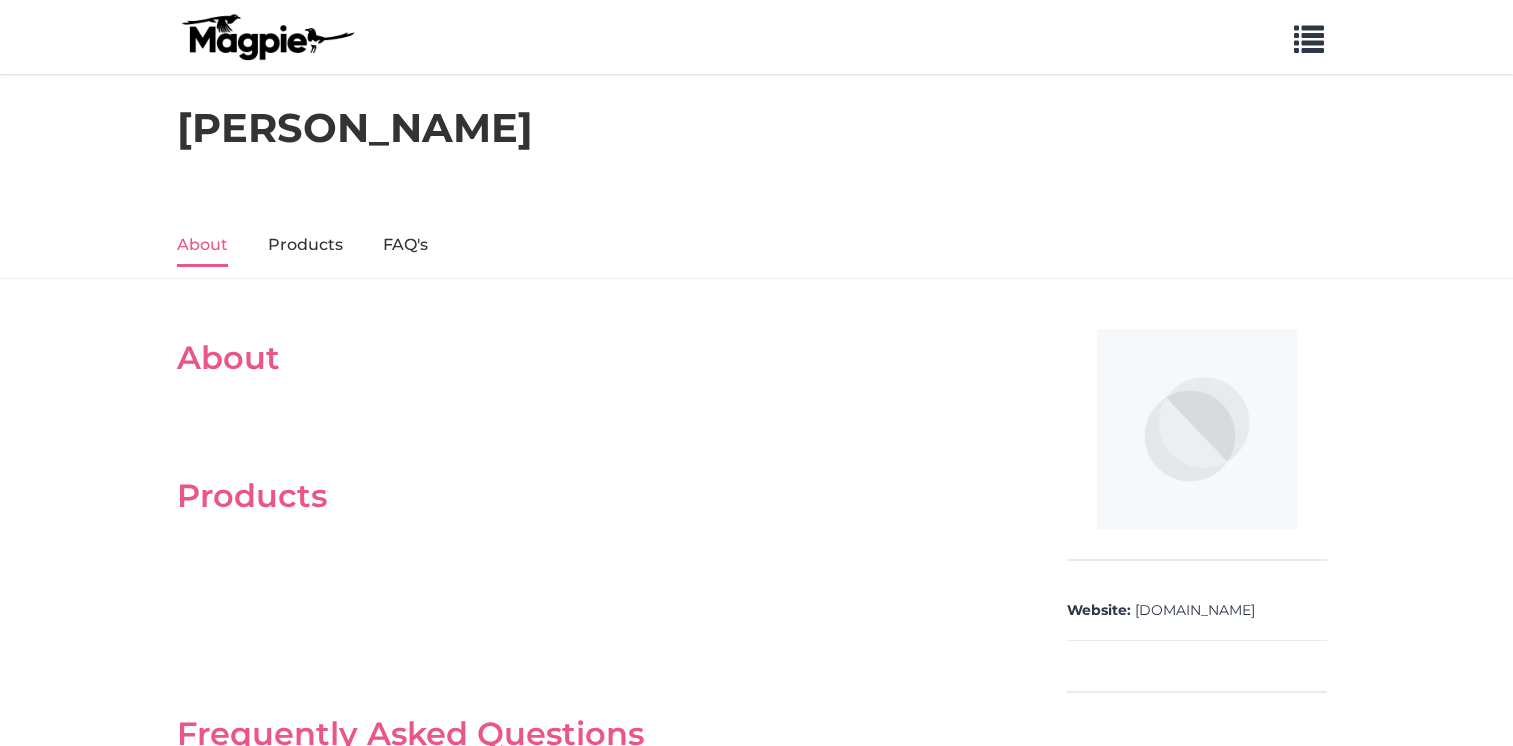 scroll, scrollTop: 0, scrollLeft: 0, axis: both 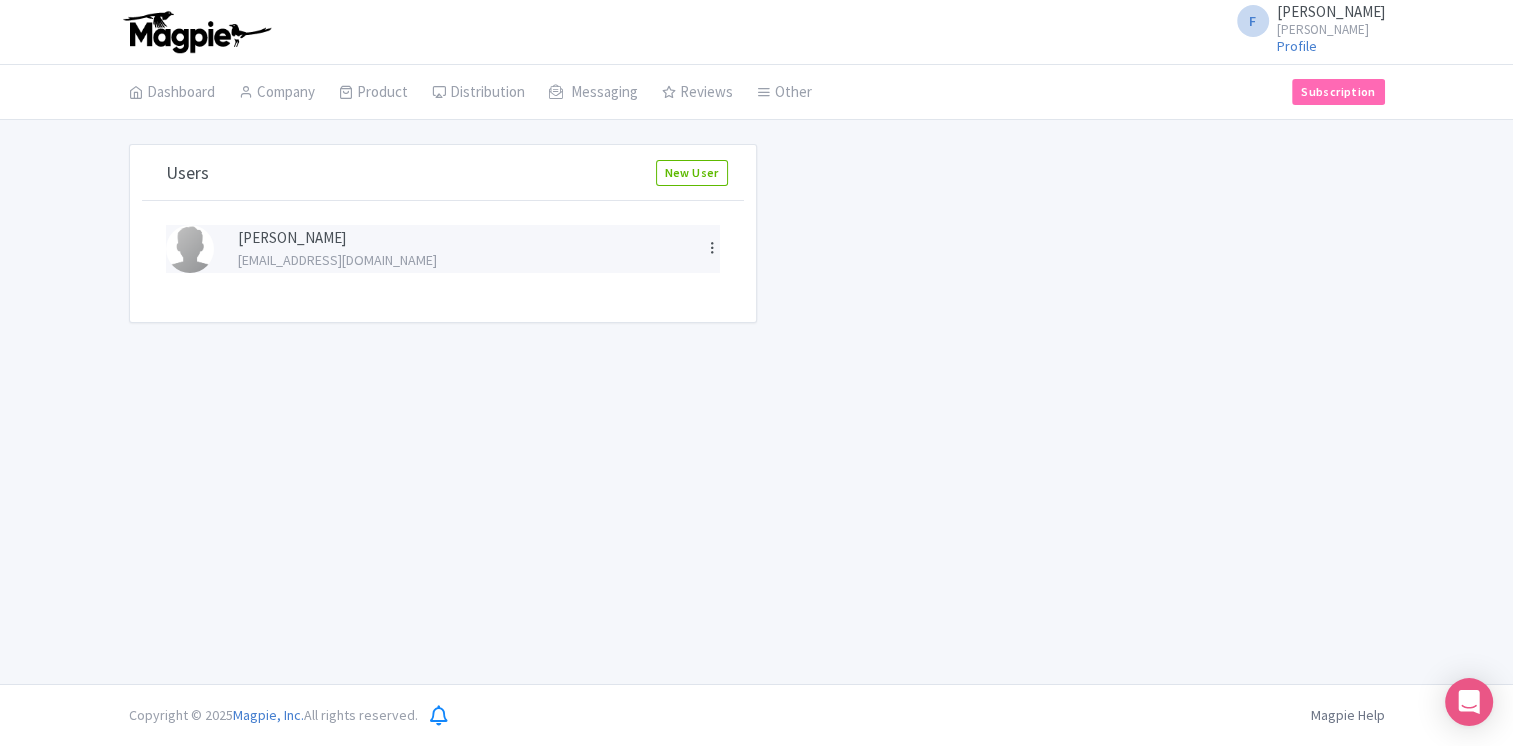 click at bounding box center (712, 247) 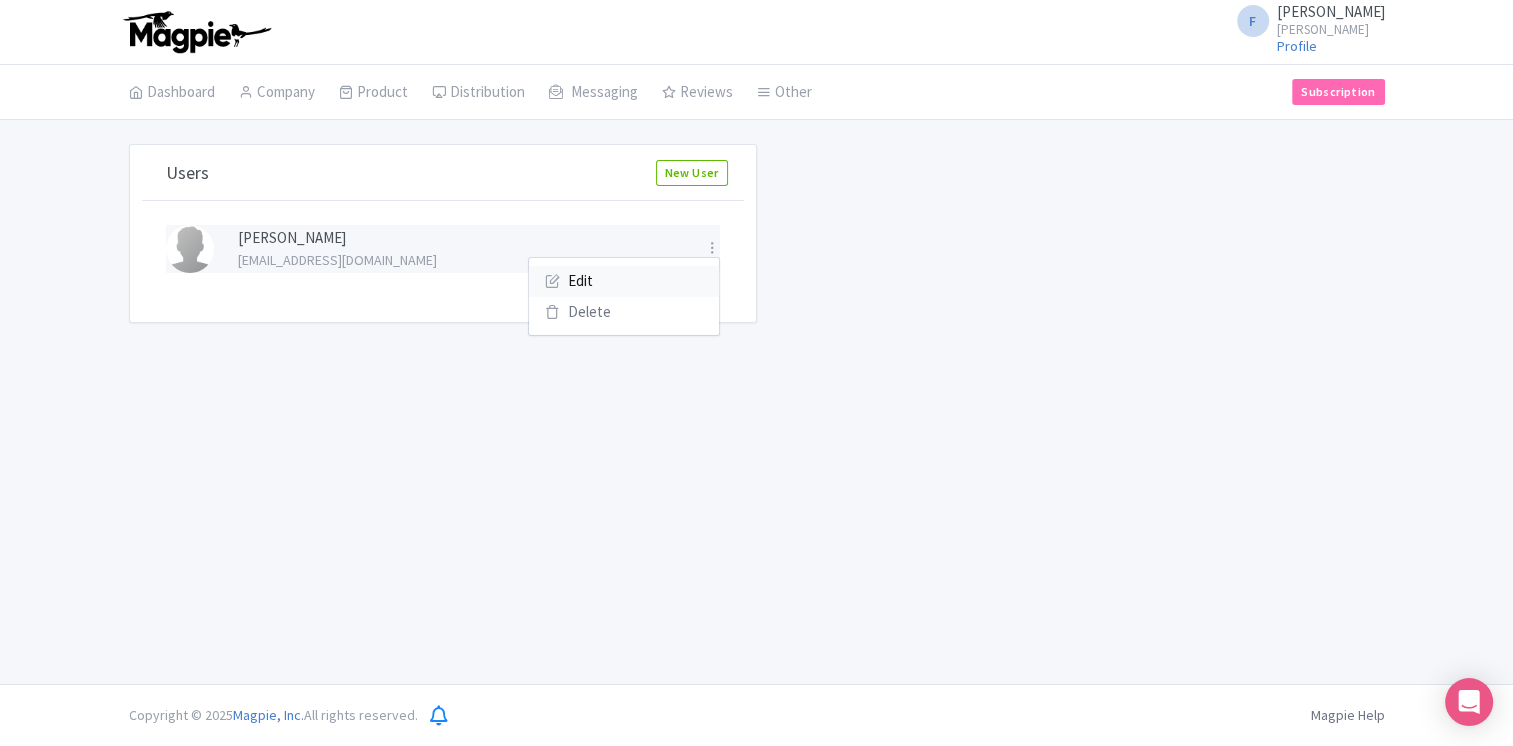 click on "Edit" at bounding box center (624, 281) 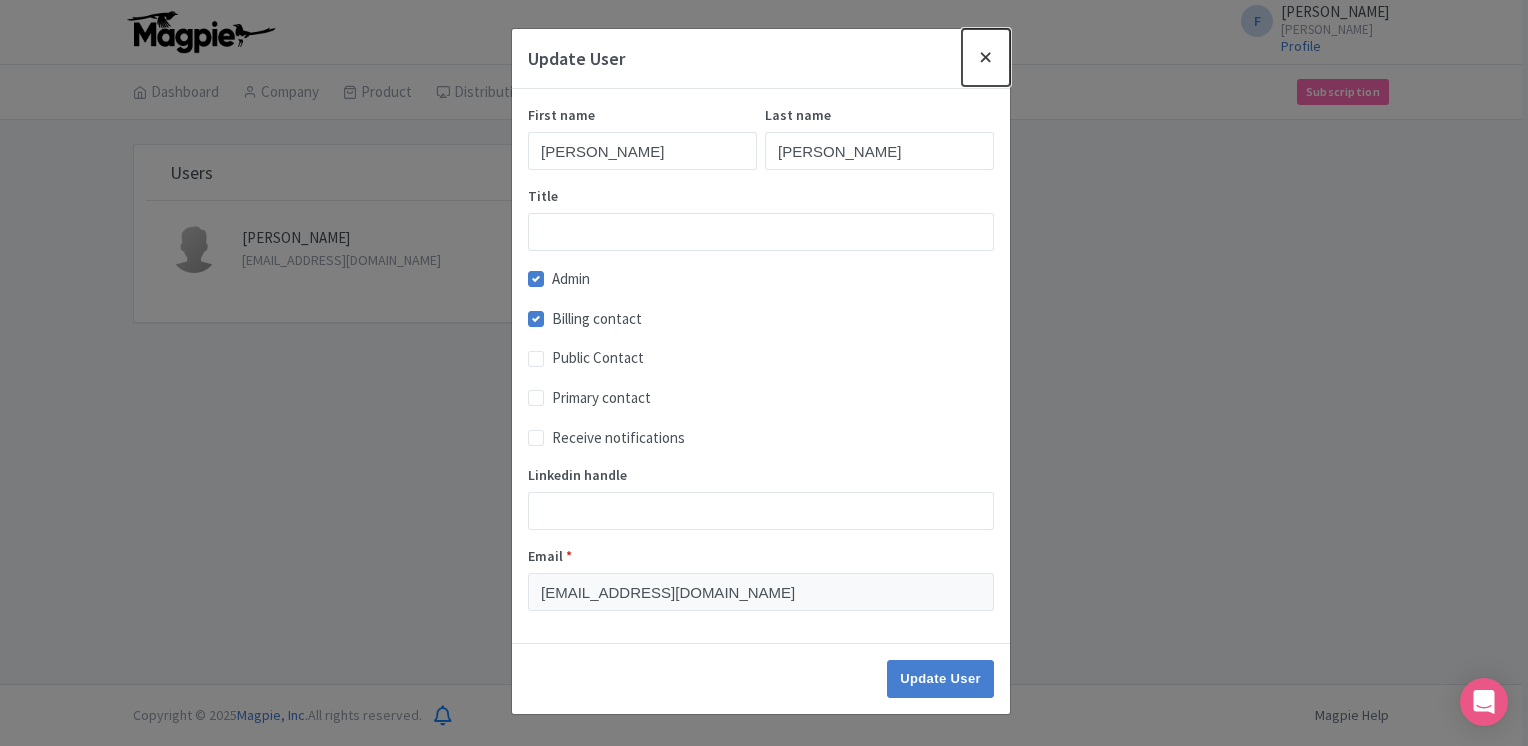 click at bounding box center (986, 57) 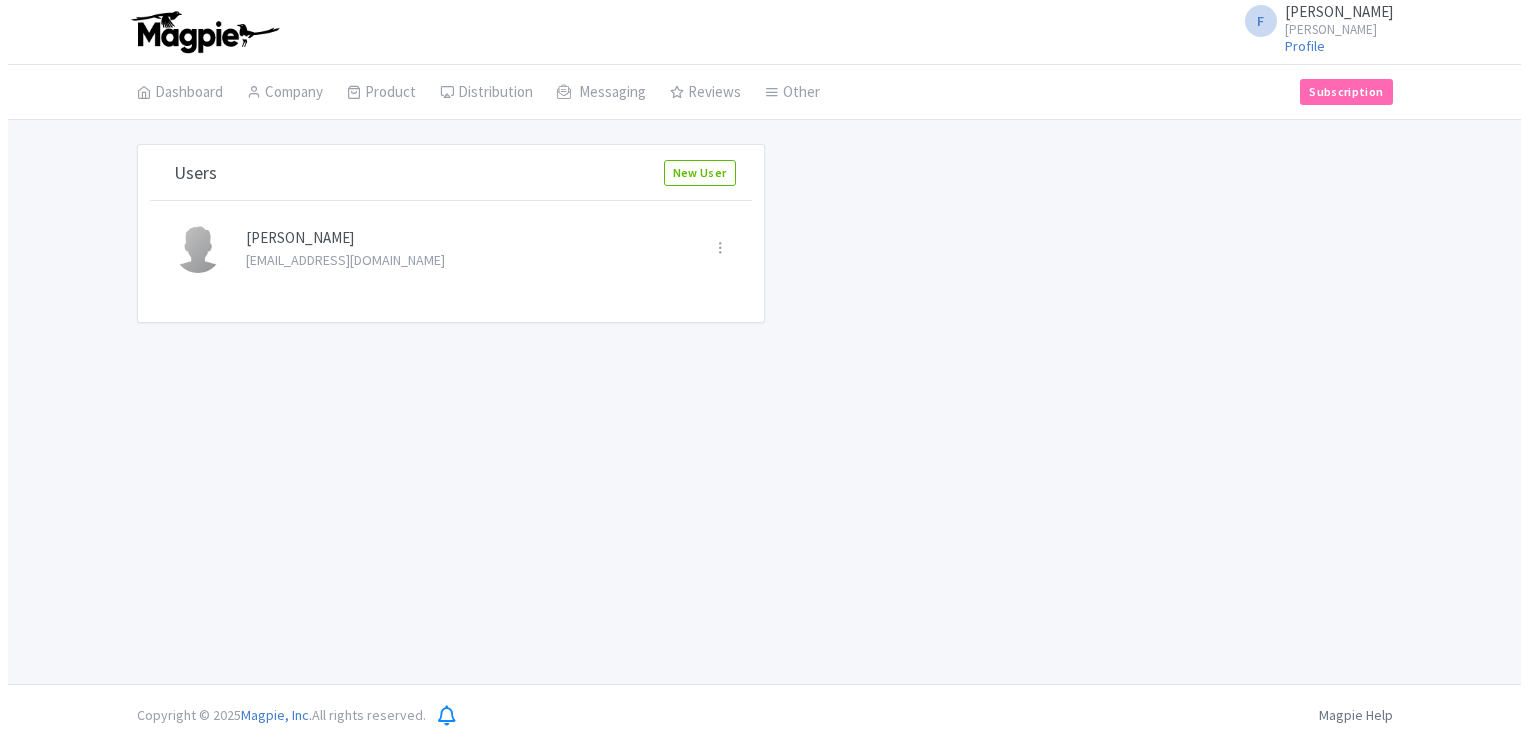 scroll, scrollTop: 0, scrollLeft: 0, axis: both 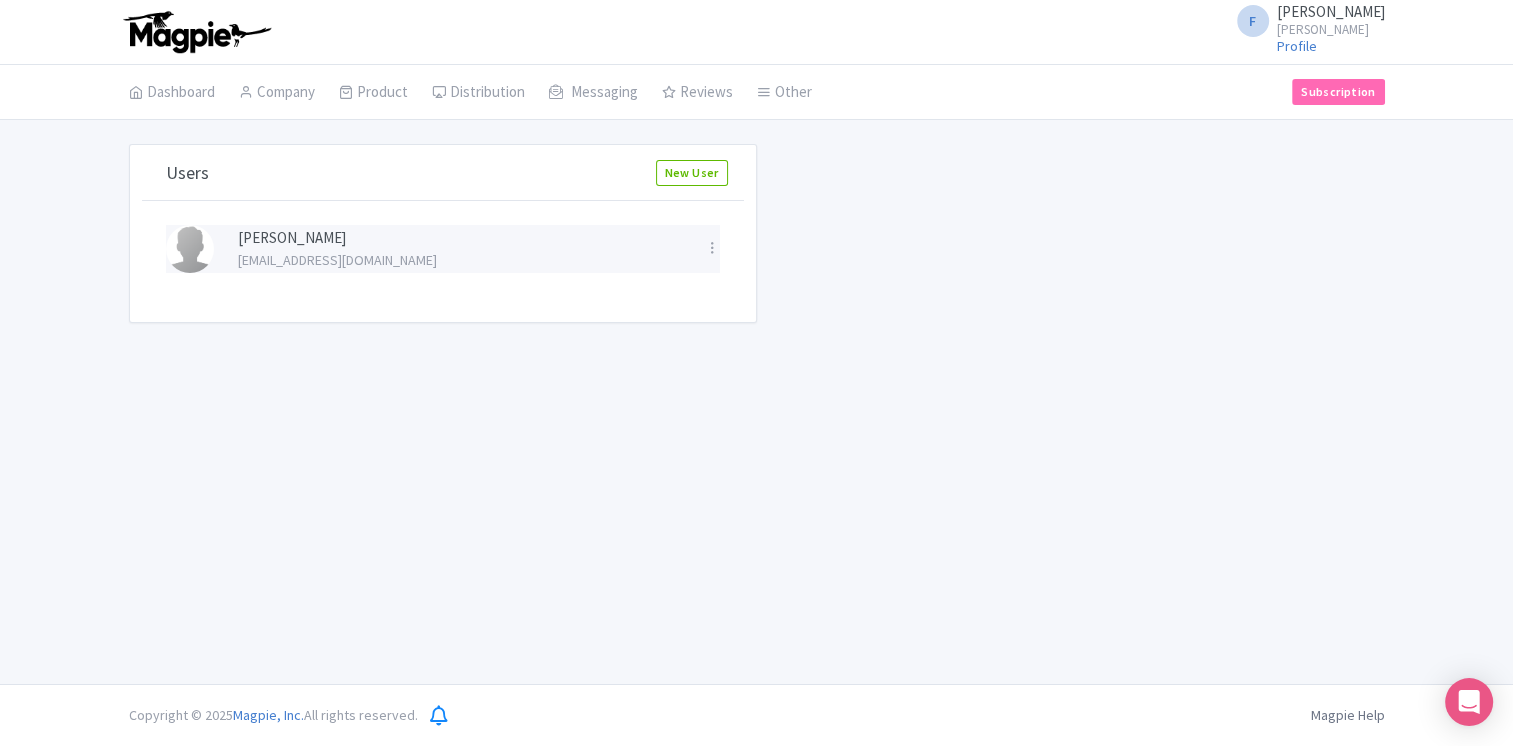 click at bounding box center (190, 249) 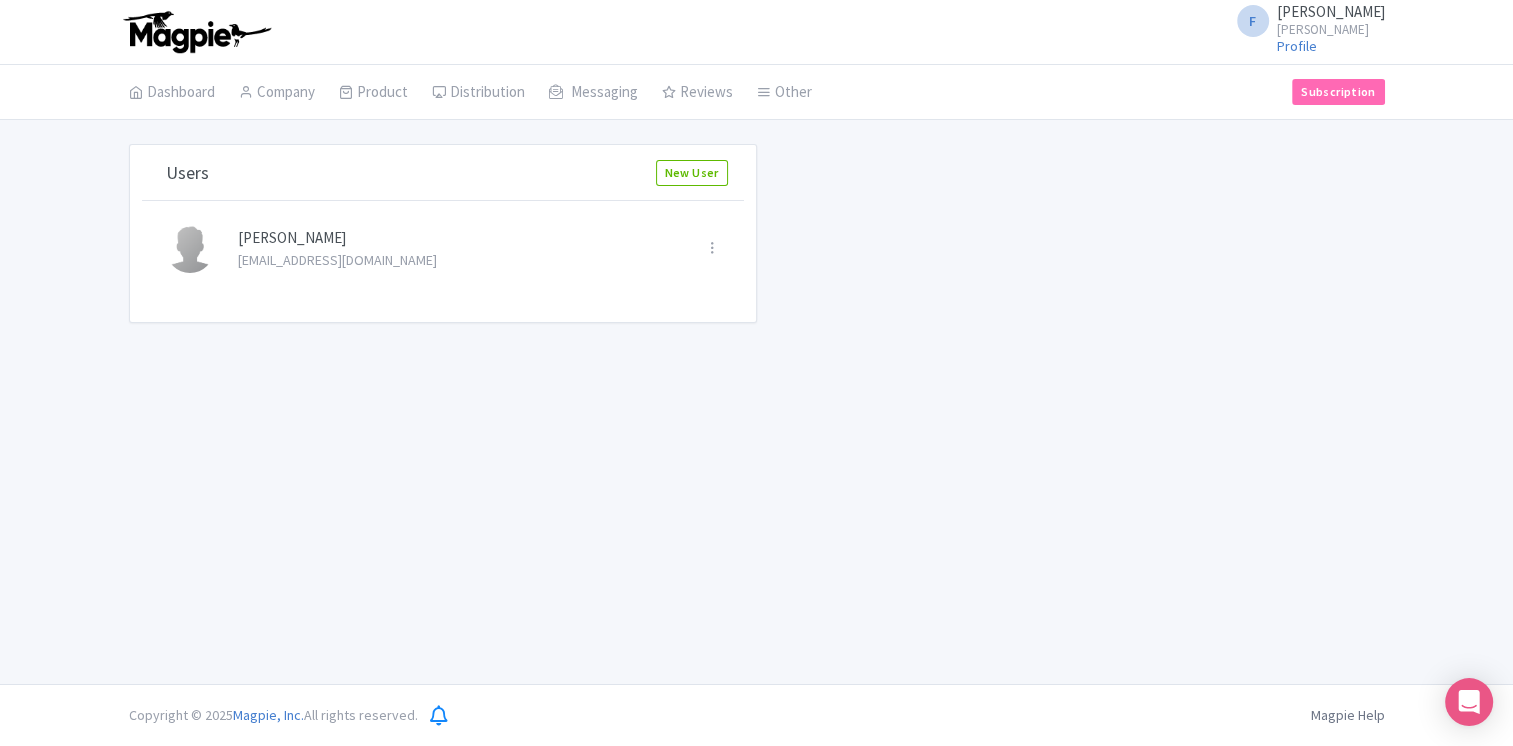 click on "[PERSON_NAME]" at bounding box center [1331, 11] 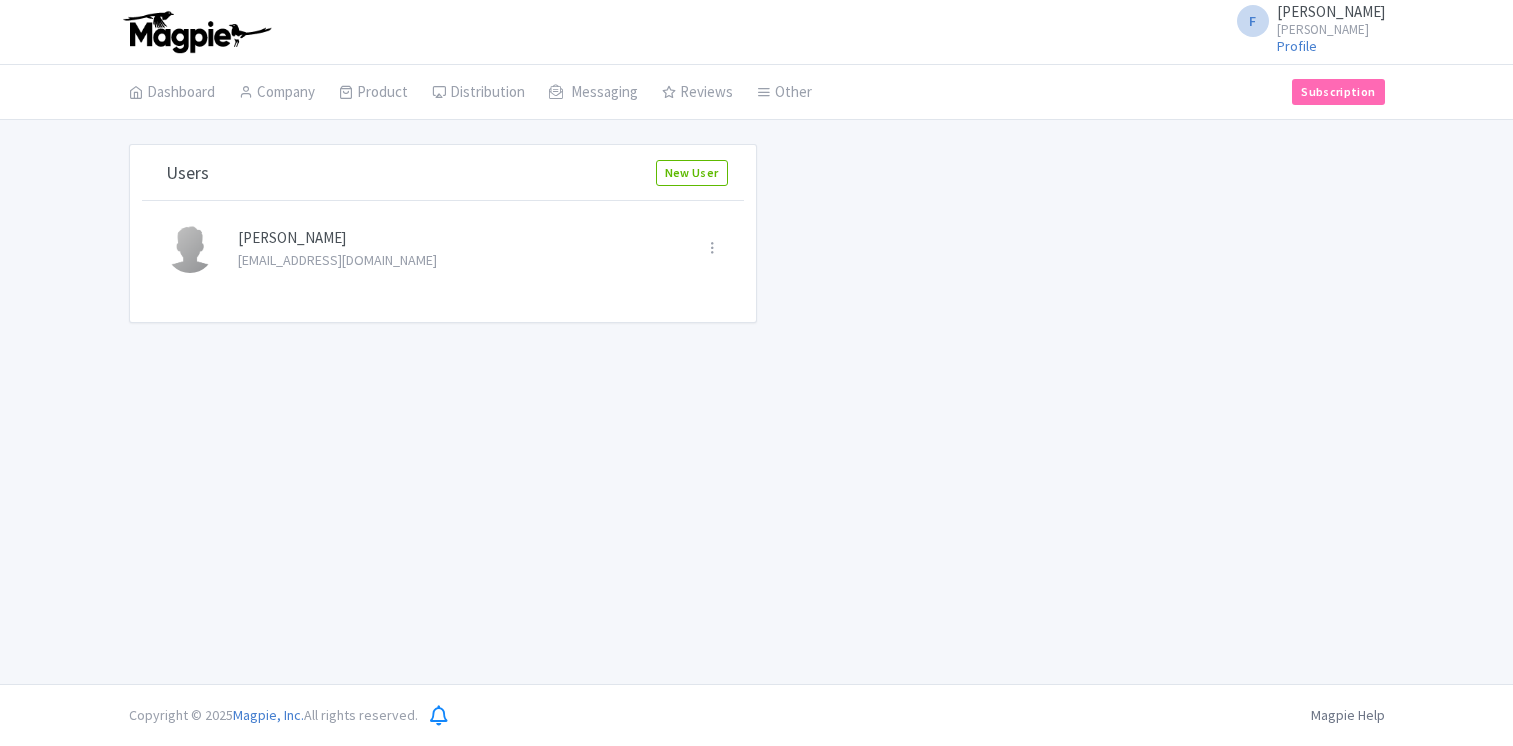 scroll, scrollTop: 0, scrollLeft: 0, axis: both 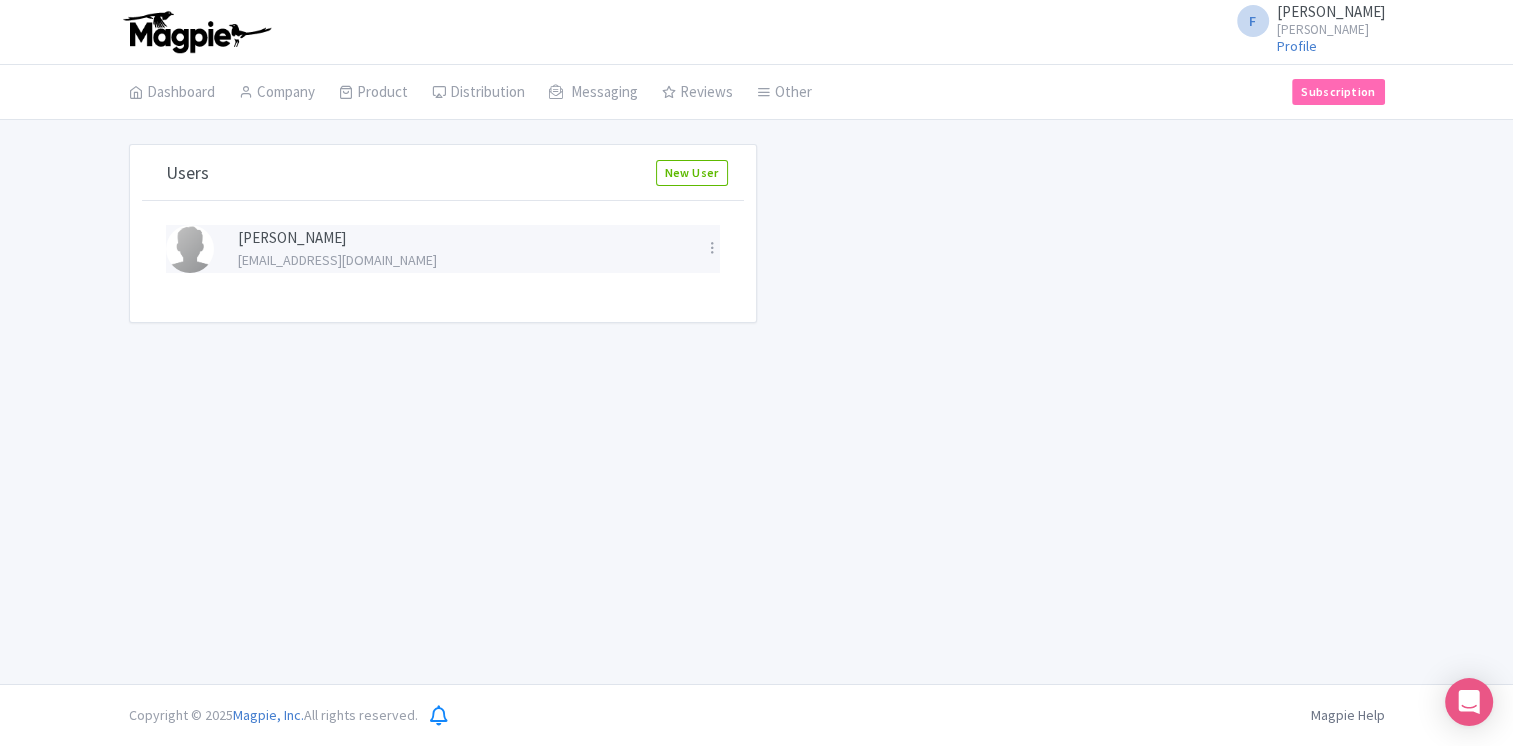 click at bounding box center [190, 249] 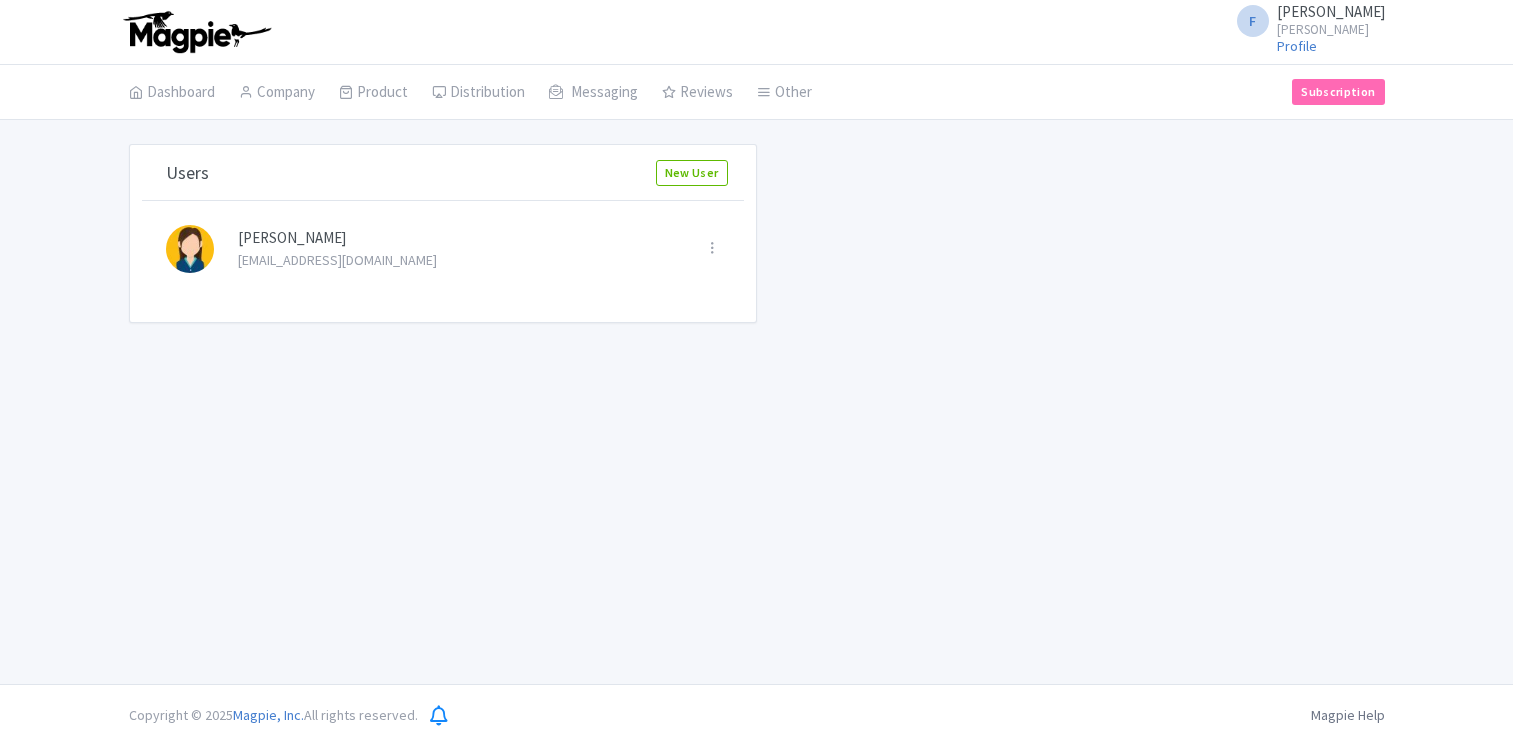 scroll, scrollTop: 0, scrollLeft: 0, axis: both 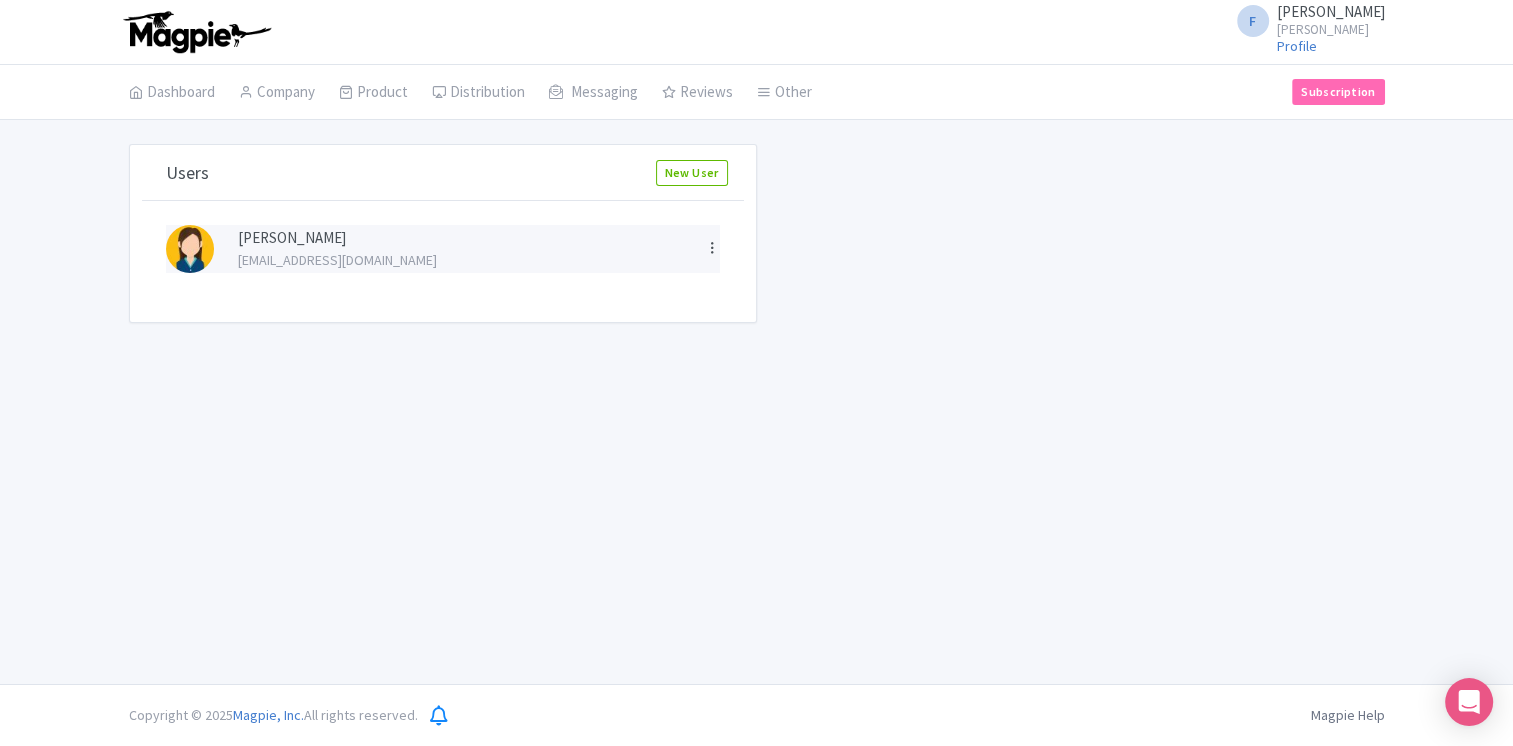 click at bounding box center [712, 247] 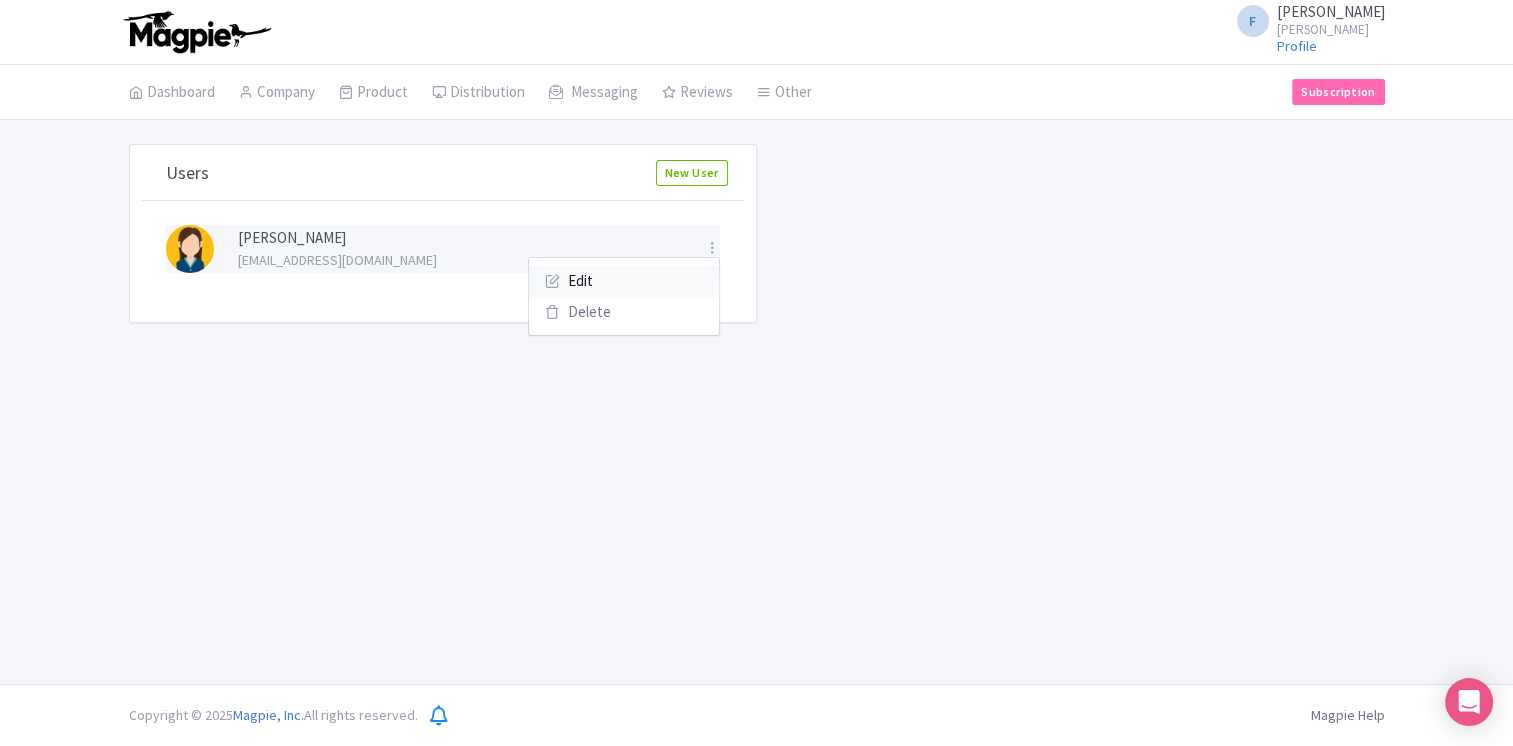 click on "Edit" at bounding box center (624, 281) 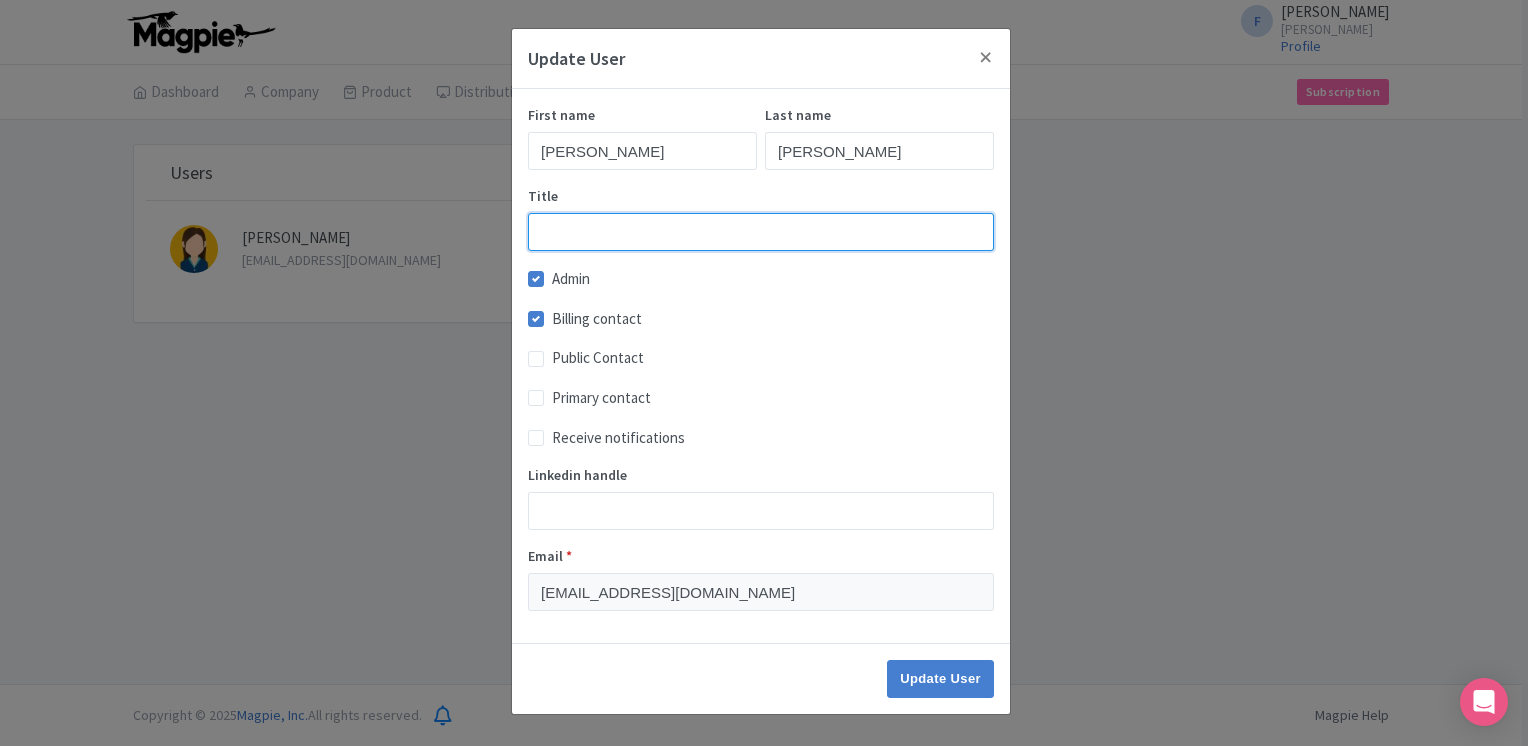 click on "Title" at bounding box center (761, 232) 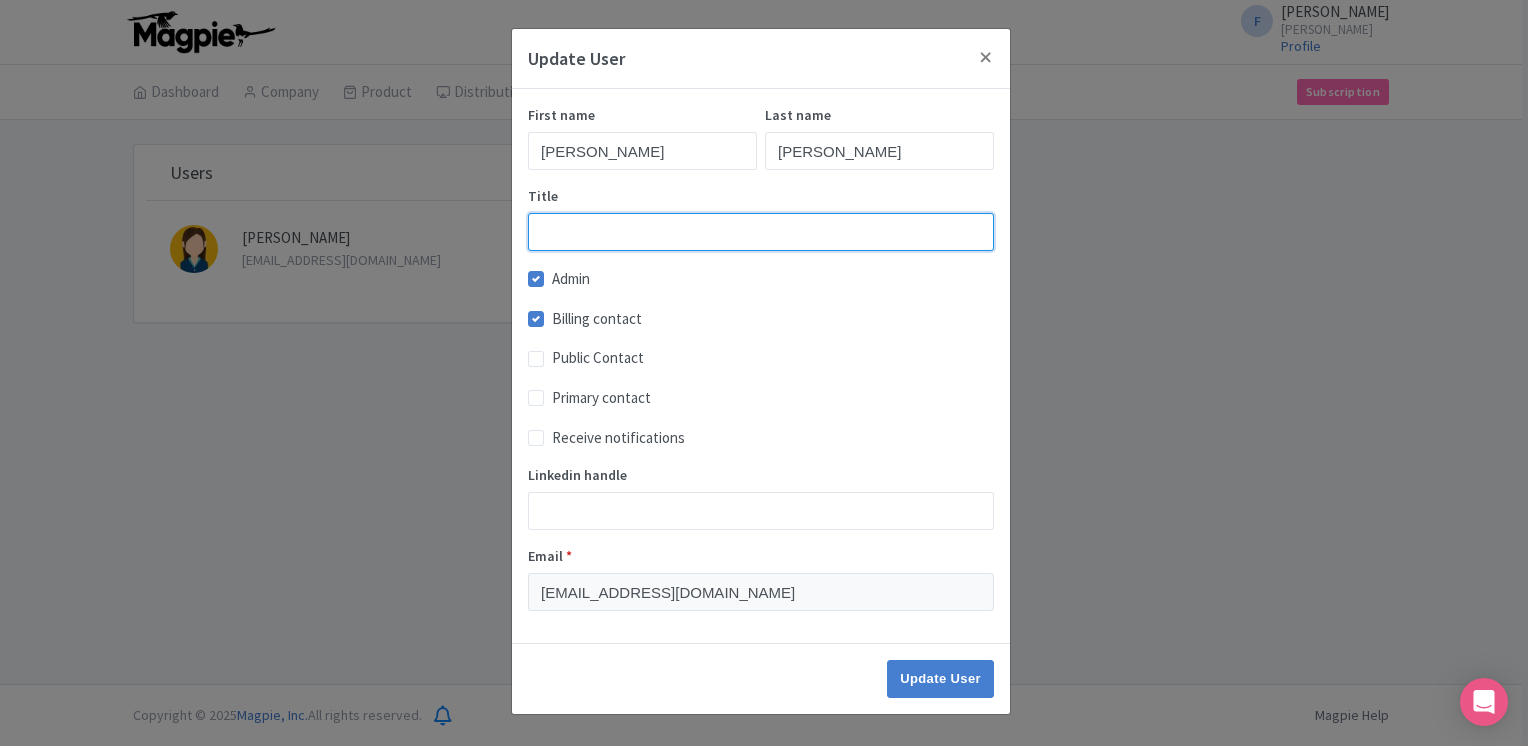 type on "Dental Health Officer" 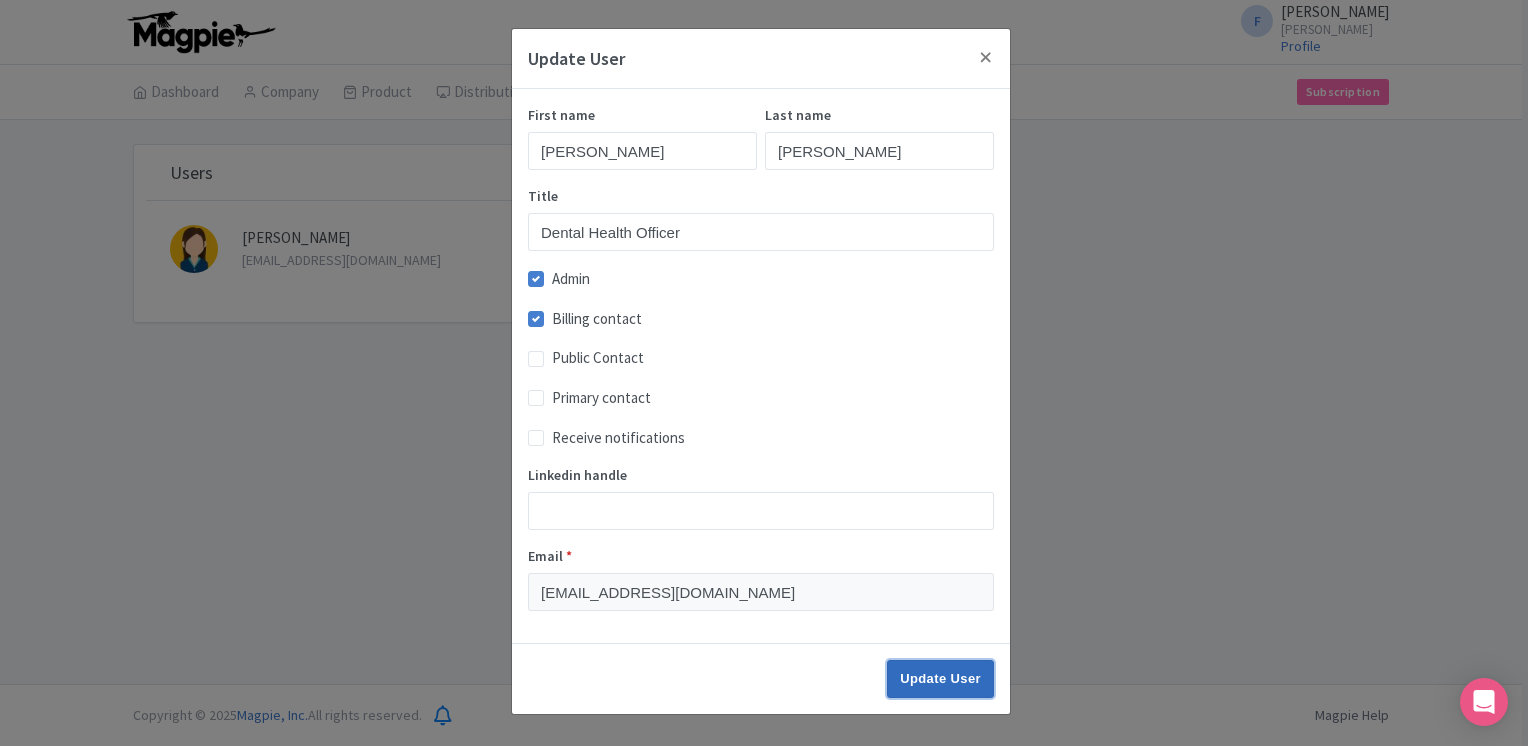 click on "Update User" at bounding box center (940, 679) 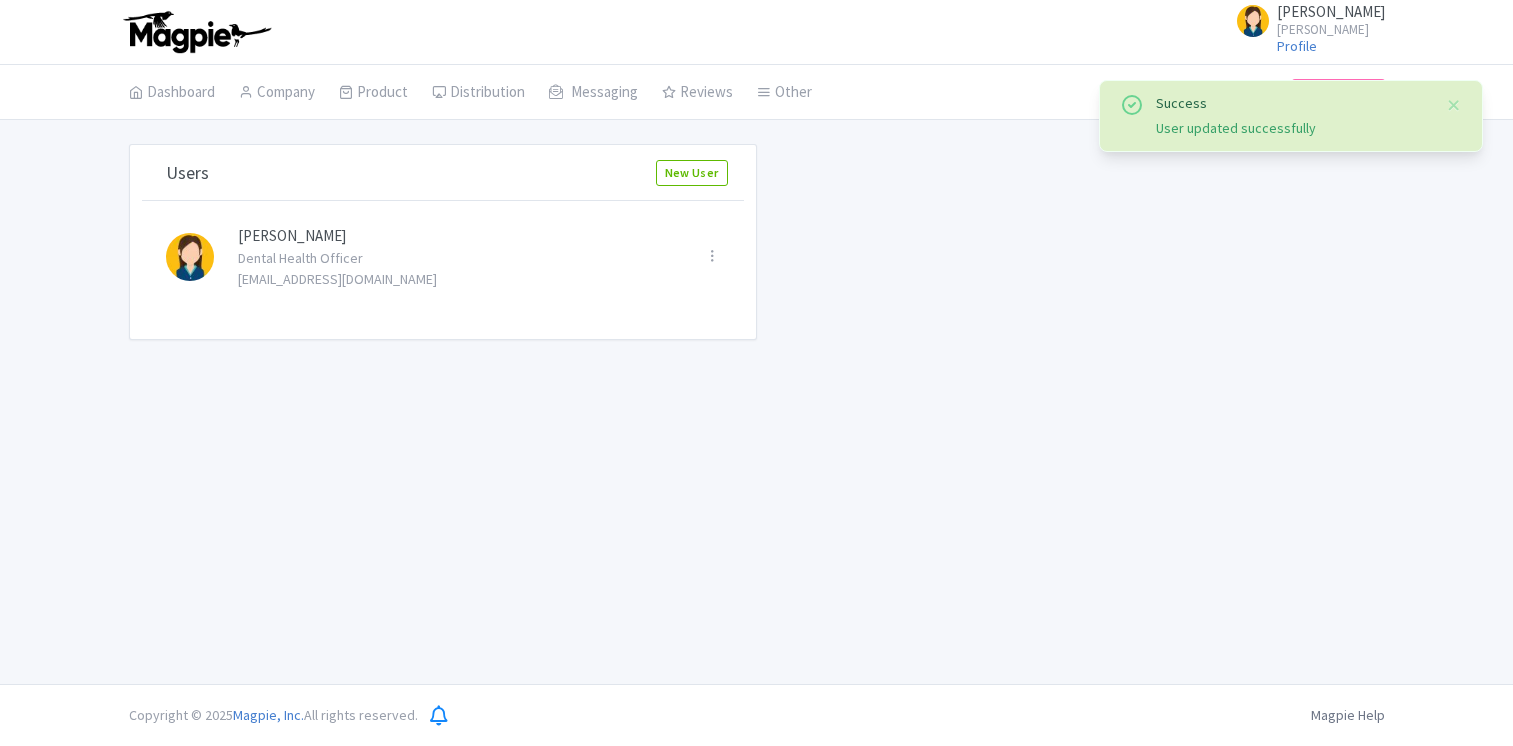 scroll, scrollTop: 0, scrollLeft: 0, axis: both 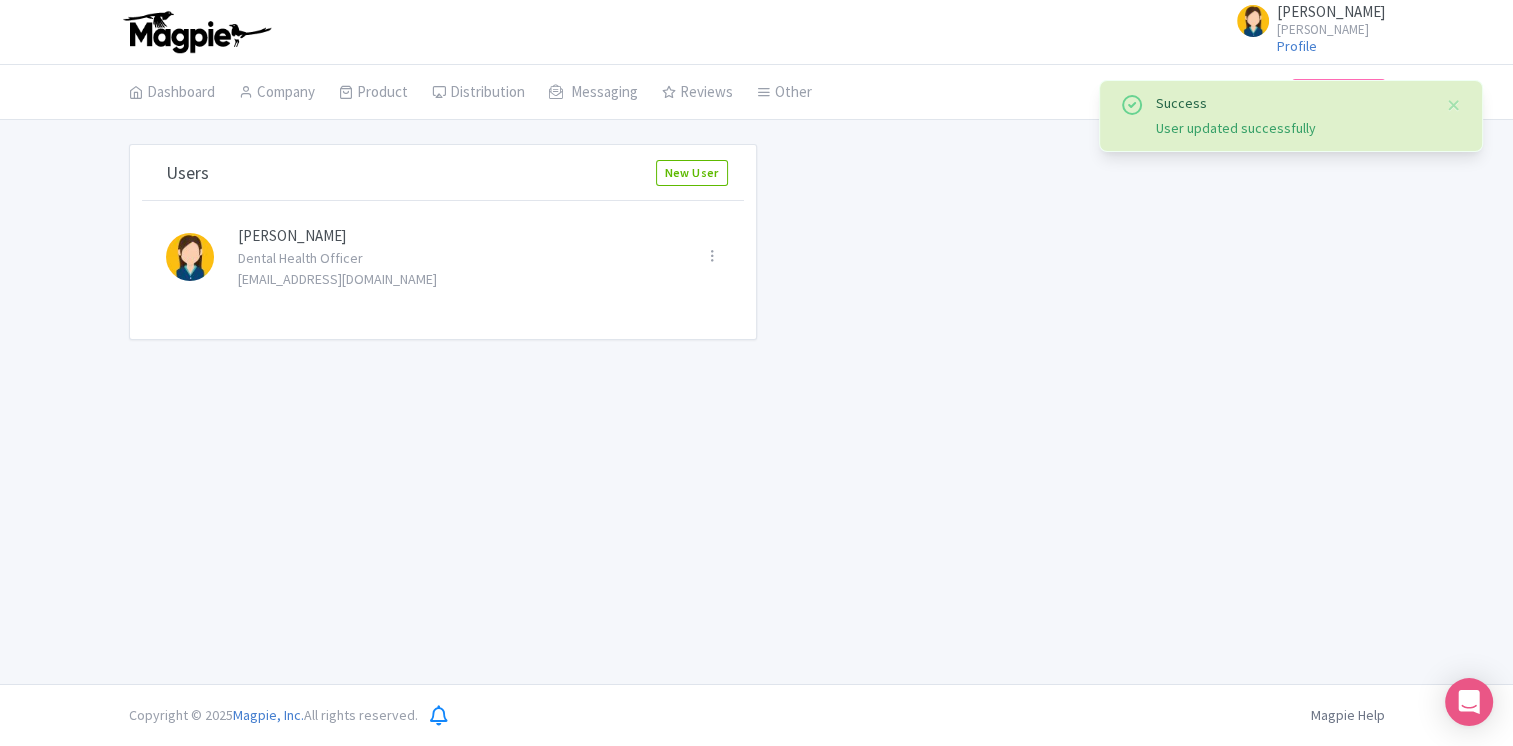 click on "[PERSON_NAME]" at bounding box center (1331, 11) 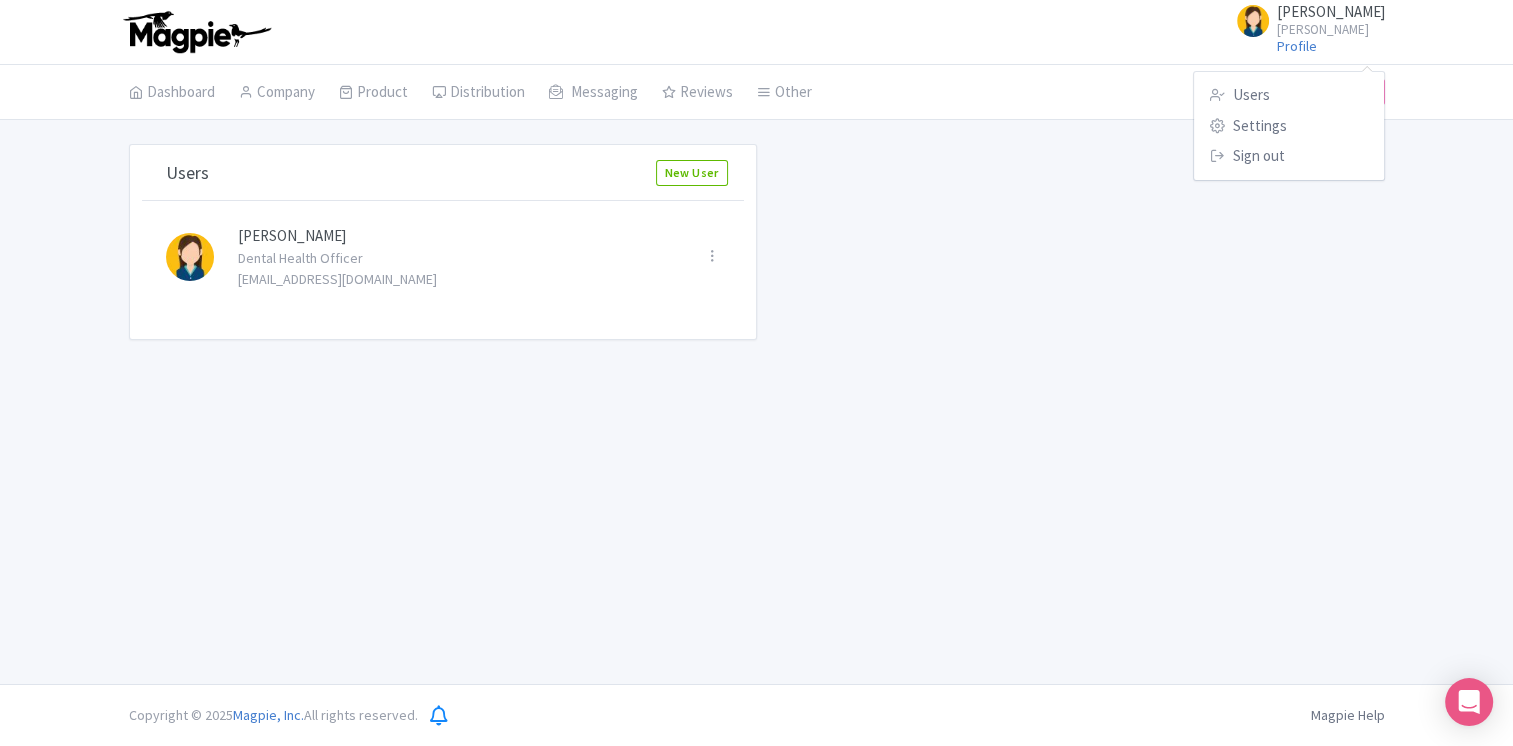 click on "[PERSON_NAME]" at bounding box center (1331, 11) 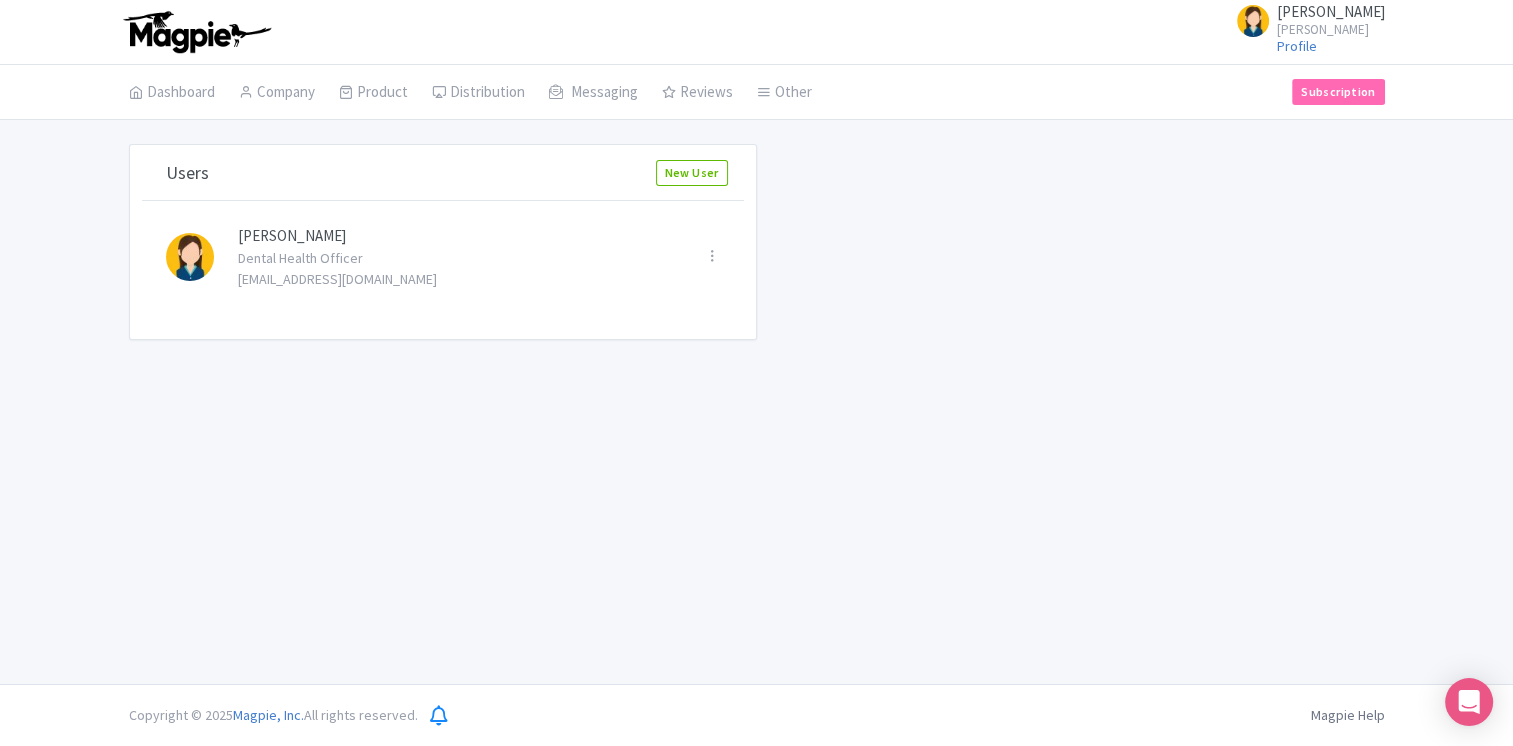 click on "[PERSON_NAME]" at bounding box center (1331, 11) 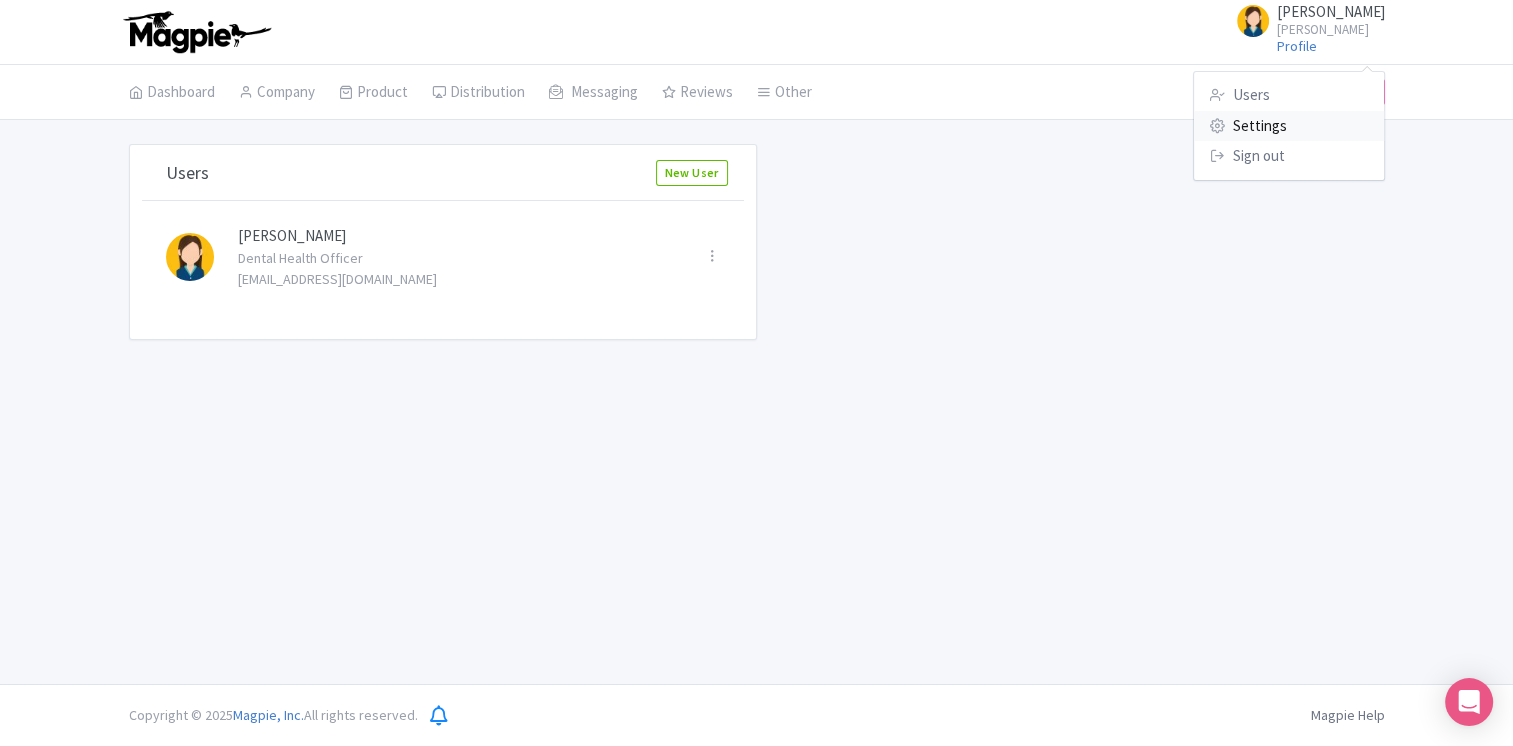 click on "Settings" at bounding box center [1289, 126] 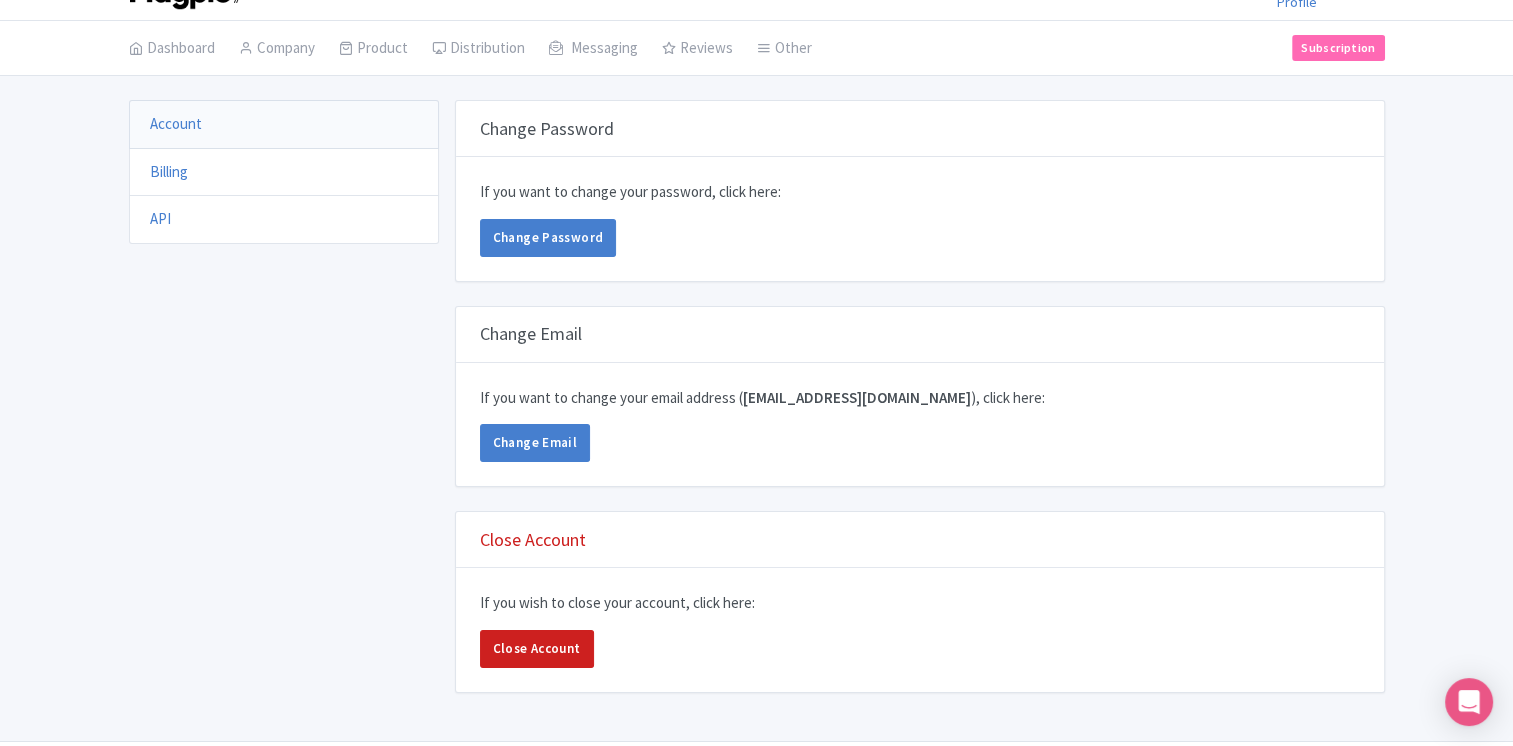 scroll, scrollTop: 0, scrollLeft: 0, axis: both 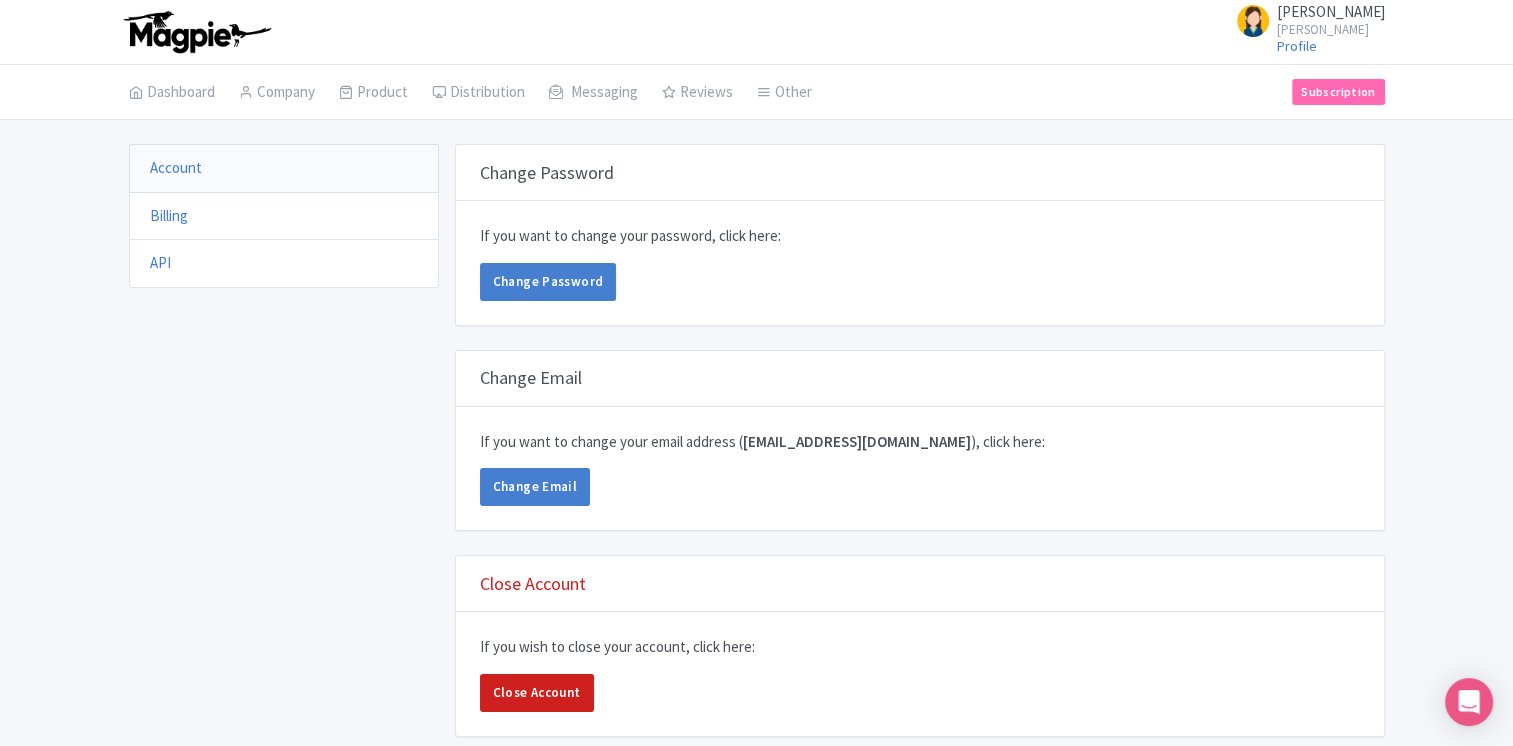 click on "[PERSON_NAME]" at bounding box center [1331, 11] 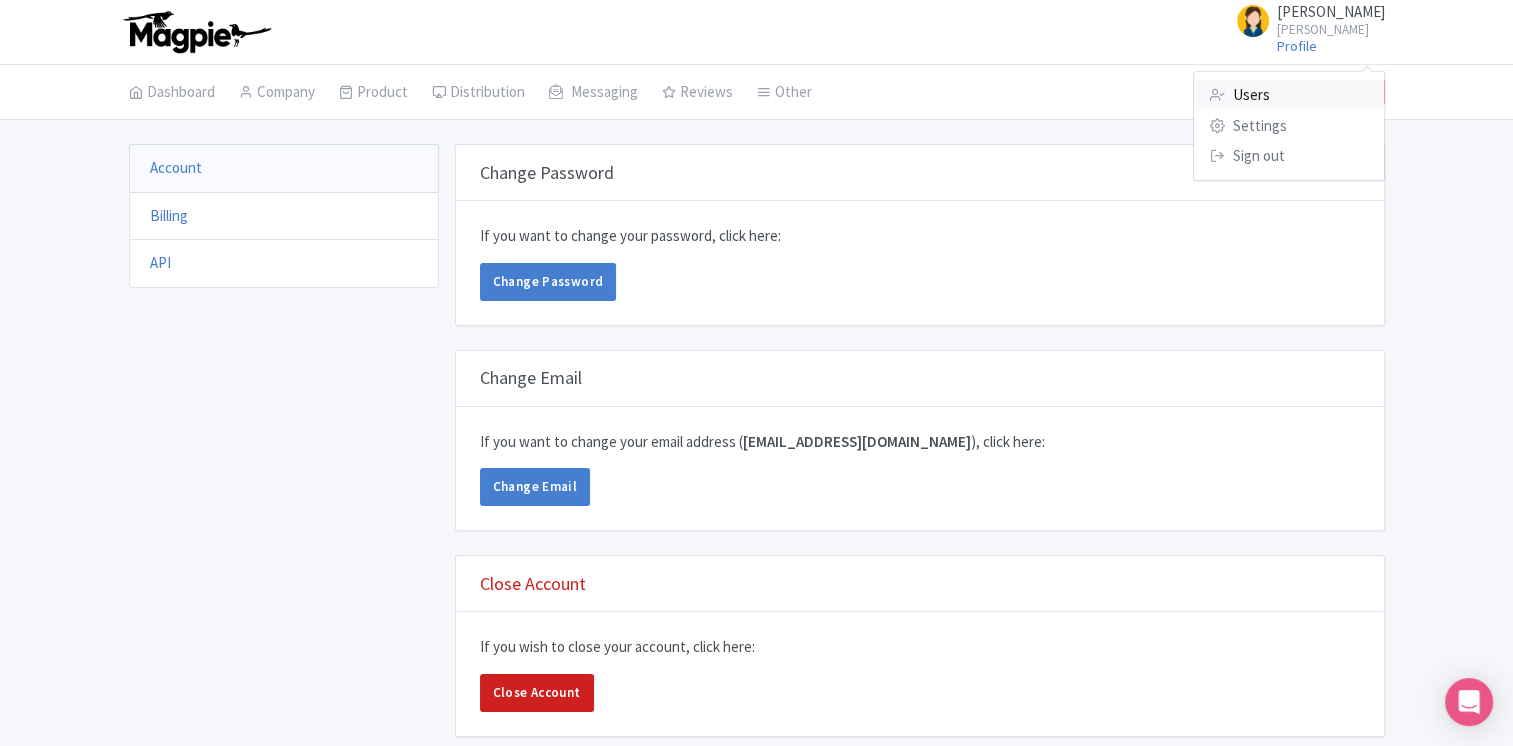 click on "Users" at bounding box center [1289, 95] 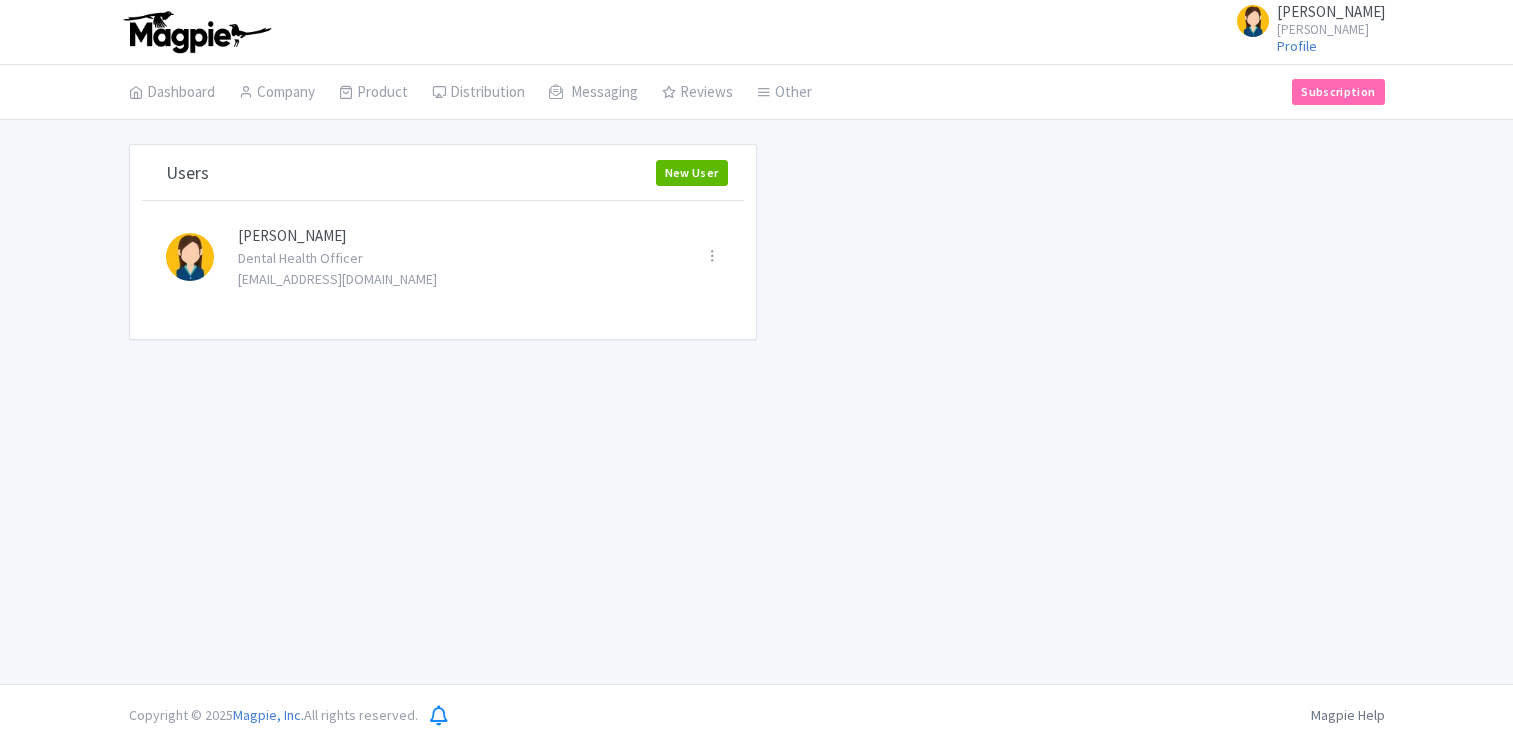 scroll, scrollTop: 0, scrollLeft: 0, axis: both 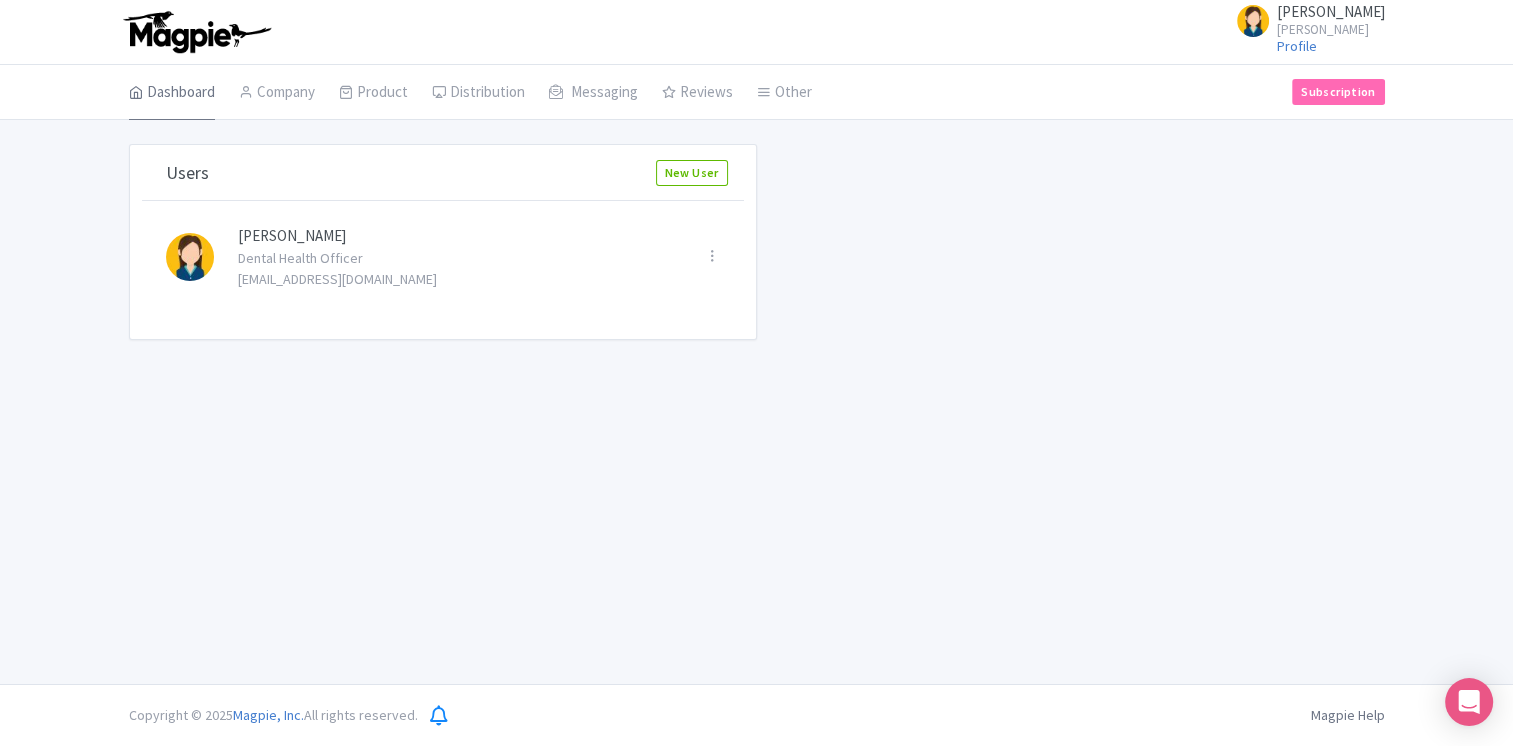 click on "Dashboard" at bounding box center (172, 93) 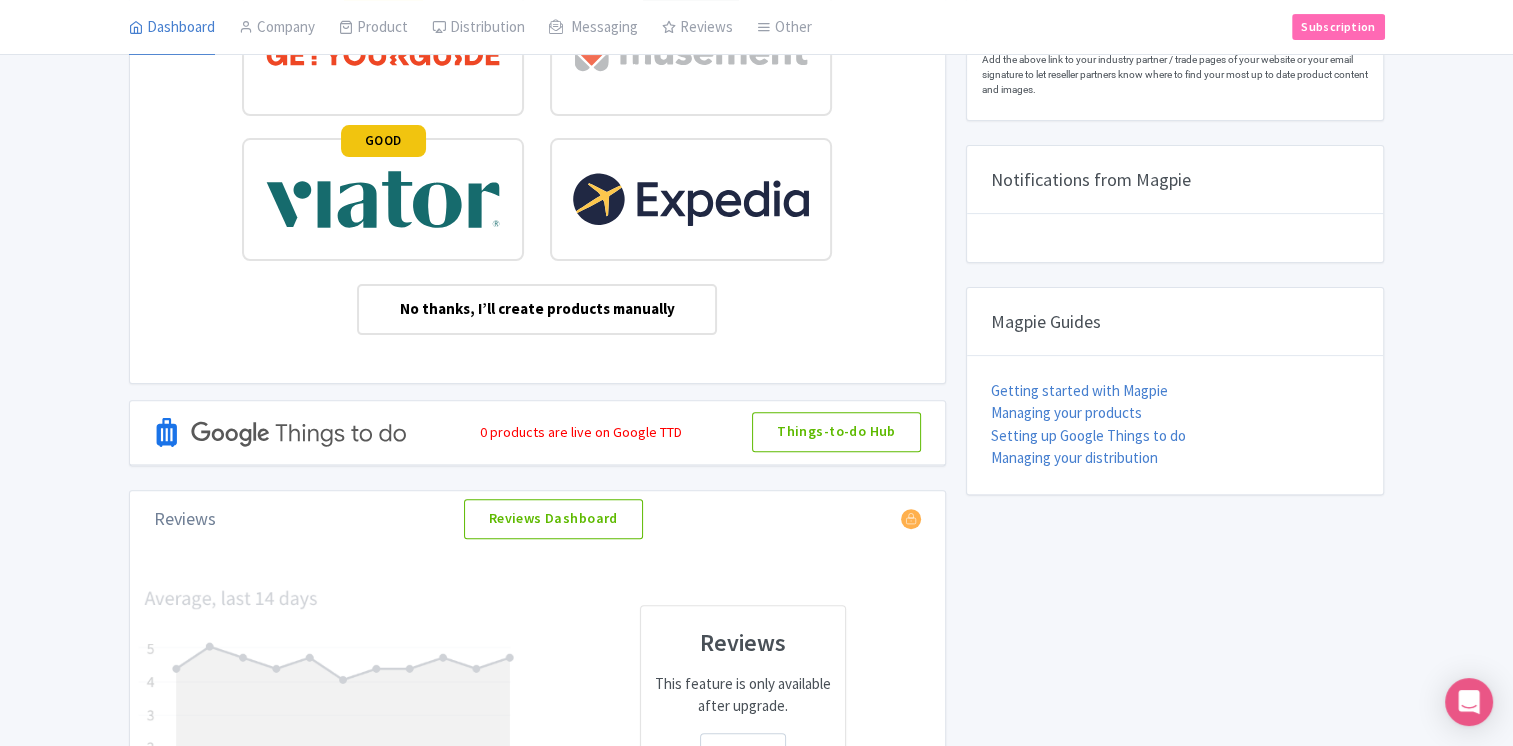 scroll, scrollTop: 0, scrollLeft: 0, axis: both 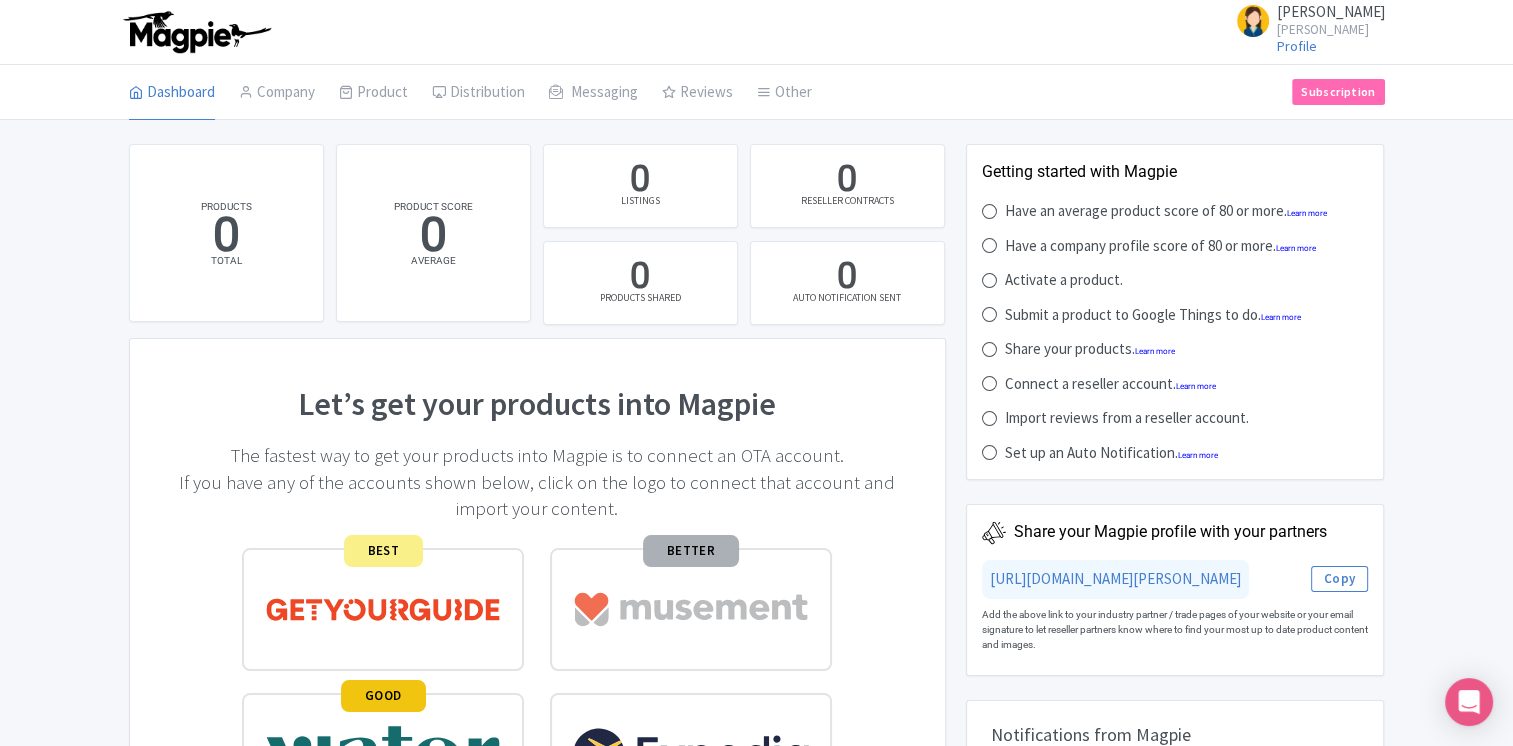click on "[PERSON_NAME]" at bounding box center [1331, 11] 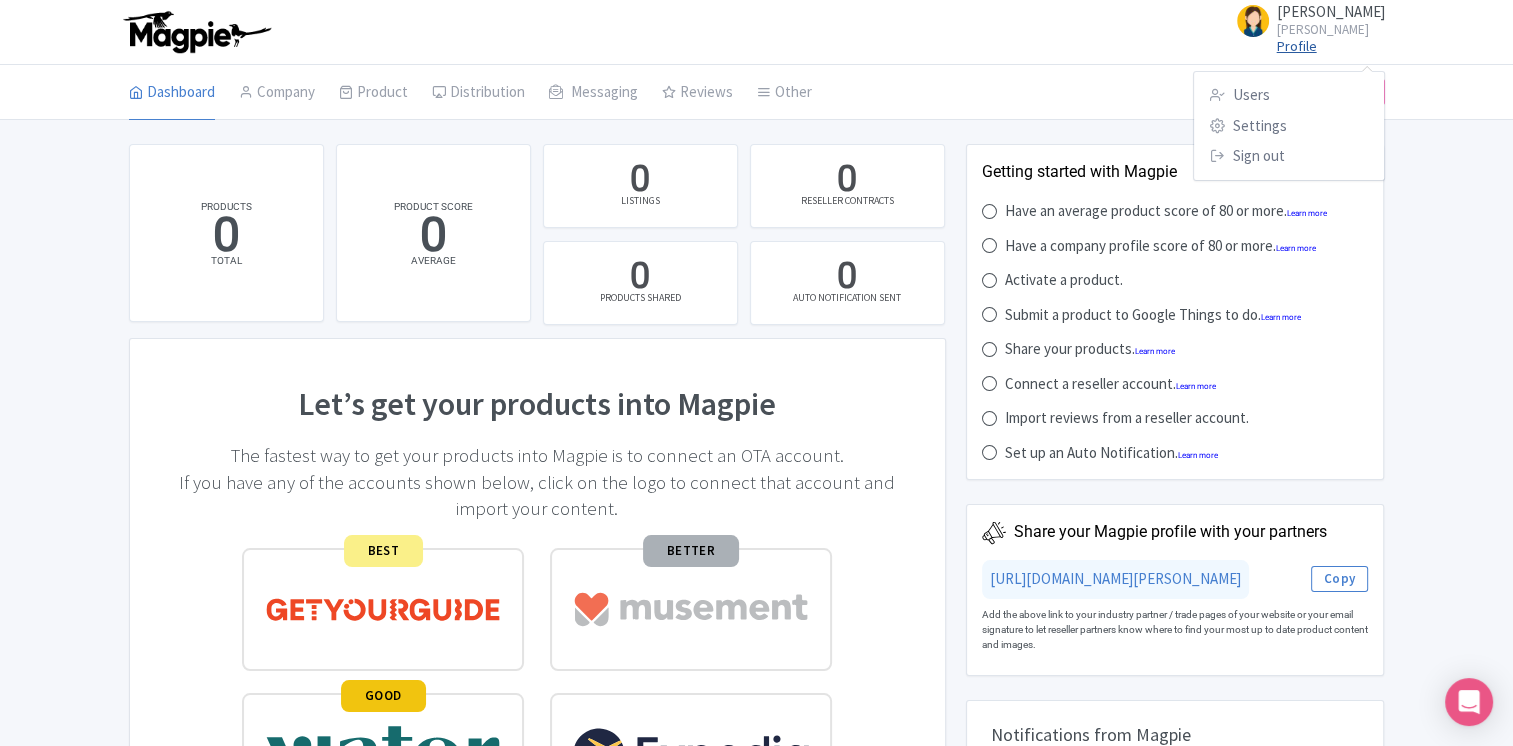 click on "Profile" at bounding box center [1297, 46] 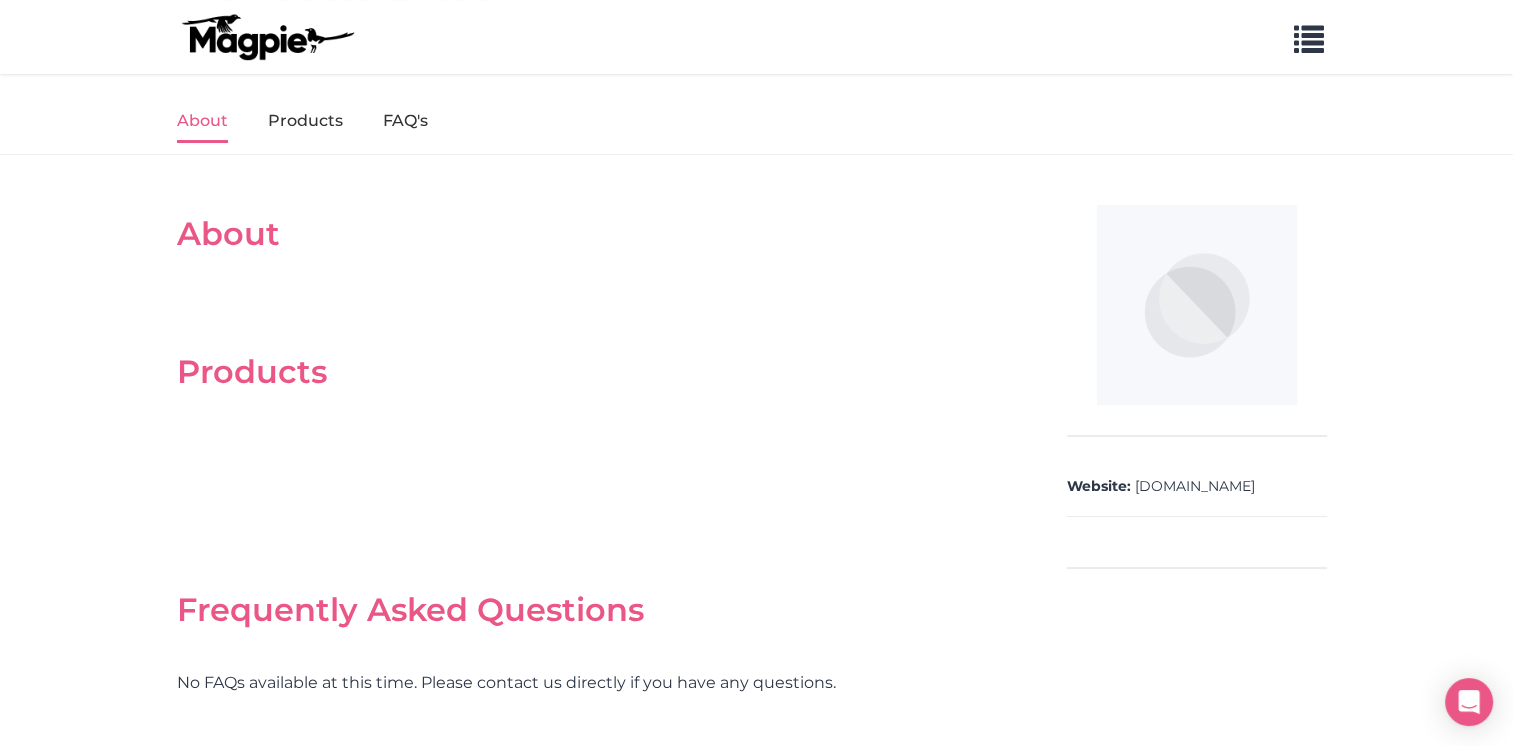 scroll, scrollTop: 256, scrollLeft: 0, axis: vertical 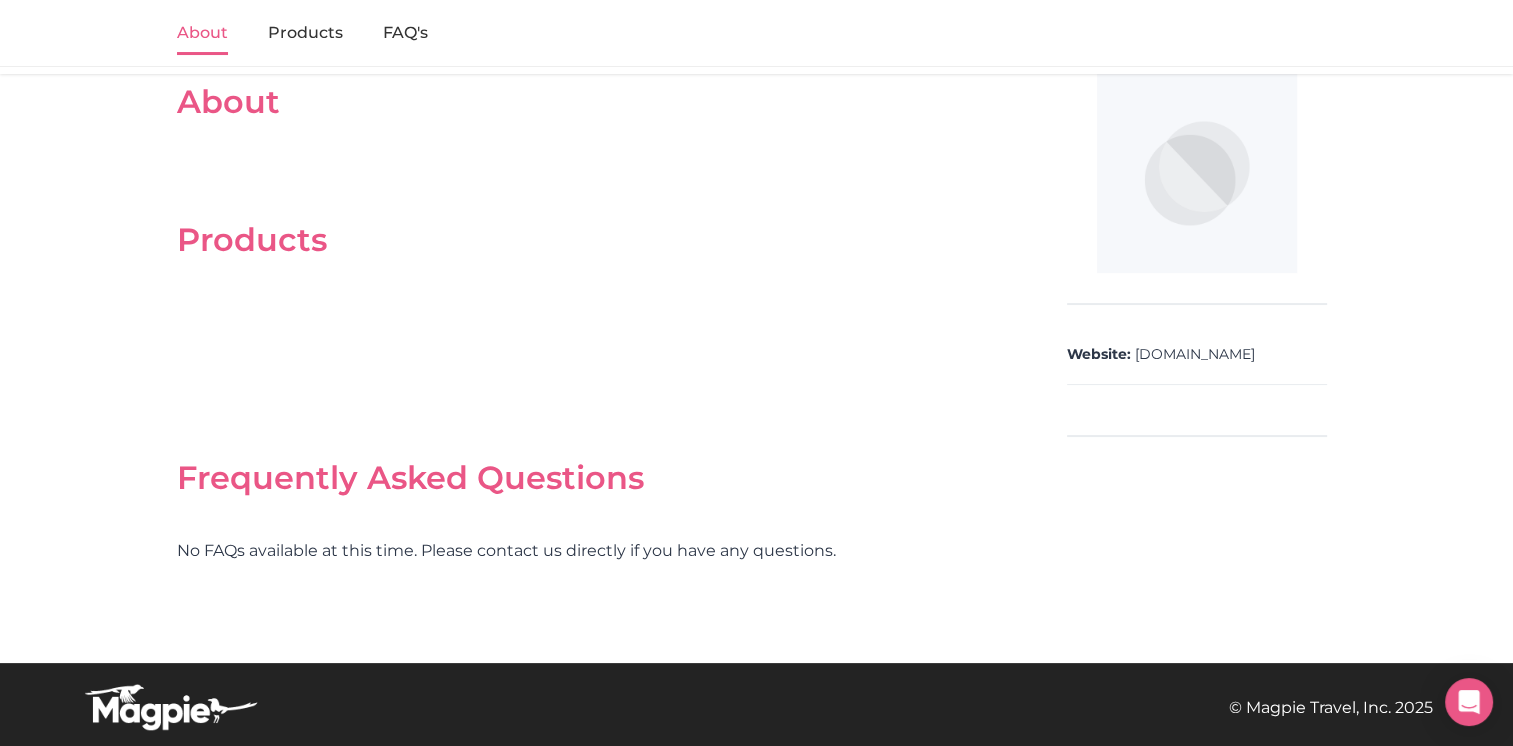 click on "Products
See more" at bounding box center (597, 280) 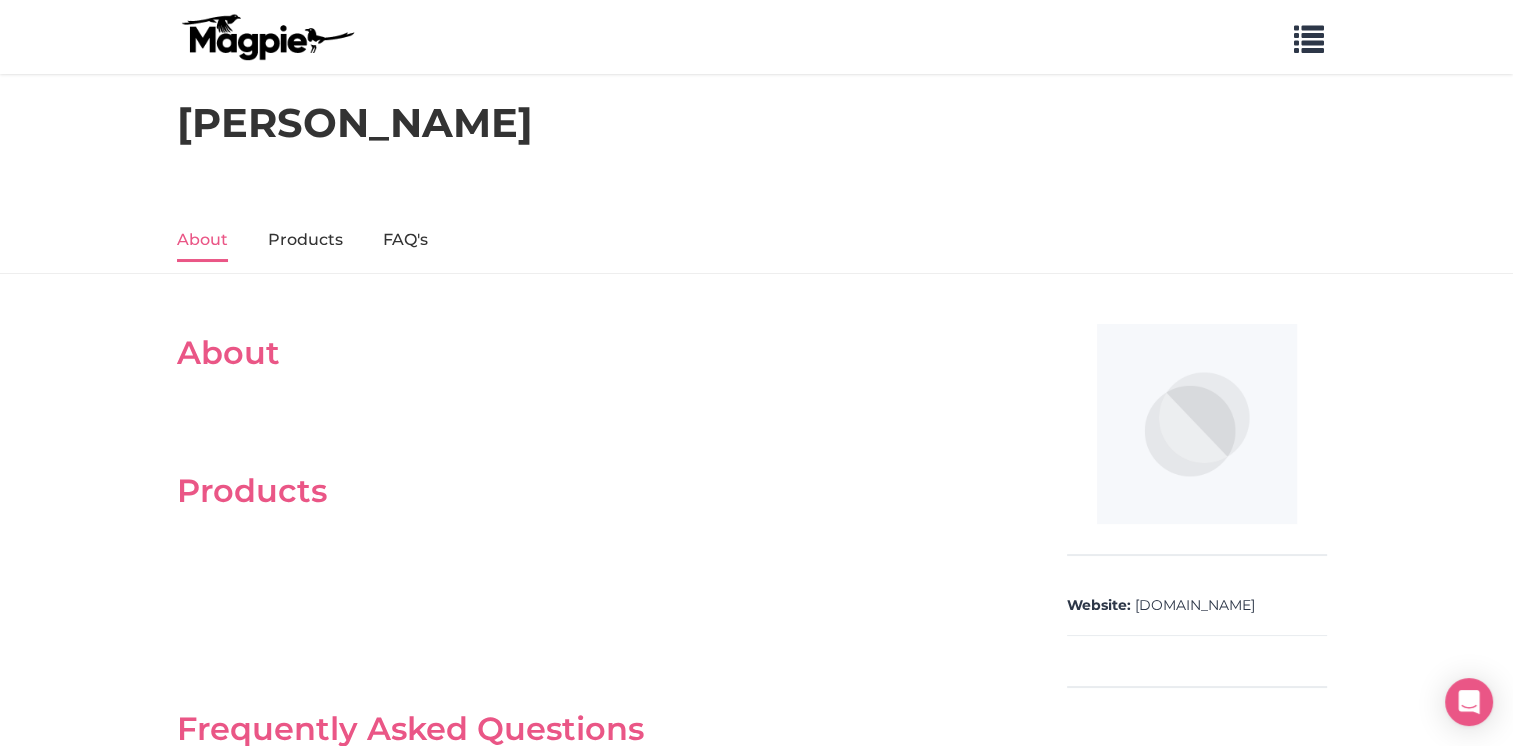 scroll, scrollTop: 0, scrollLeft: 0, axis: both 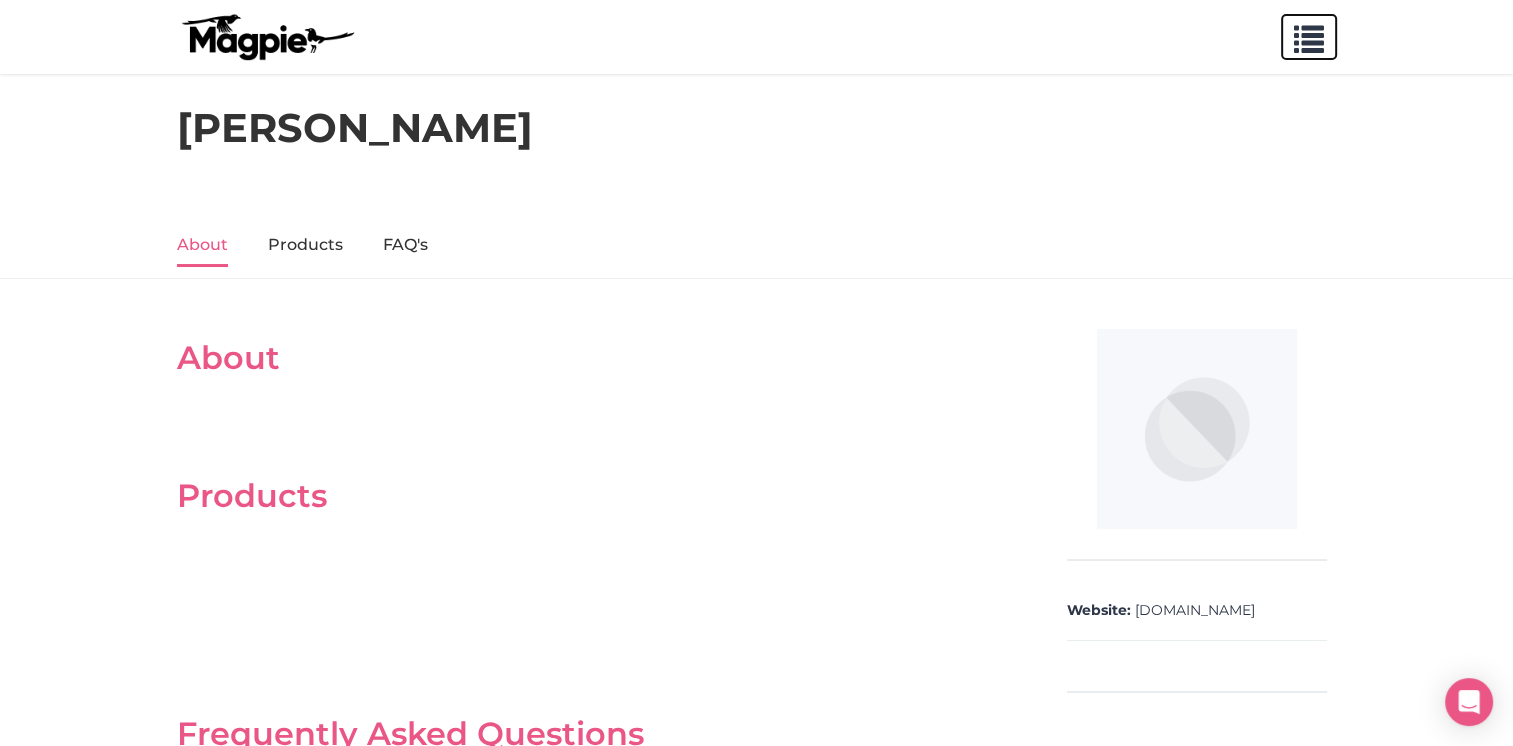 click at bounding box center [1309, 37] 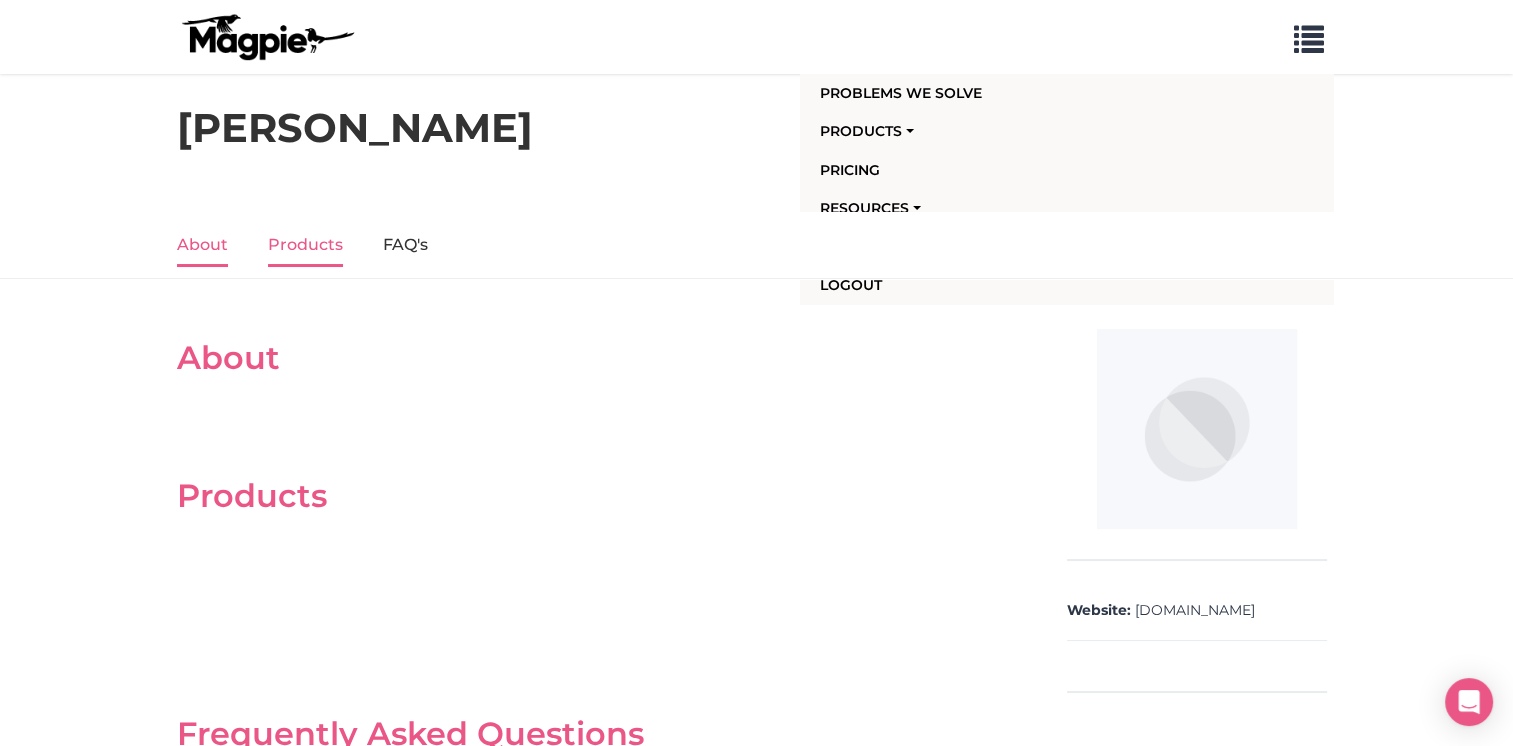 click on "Products" at bounding box center (305, 246) 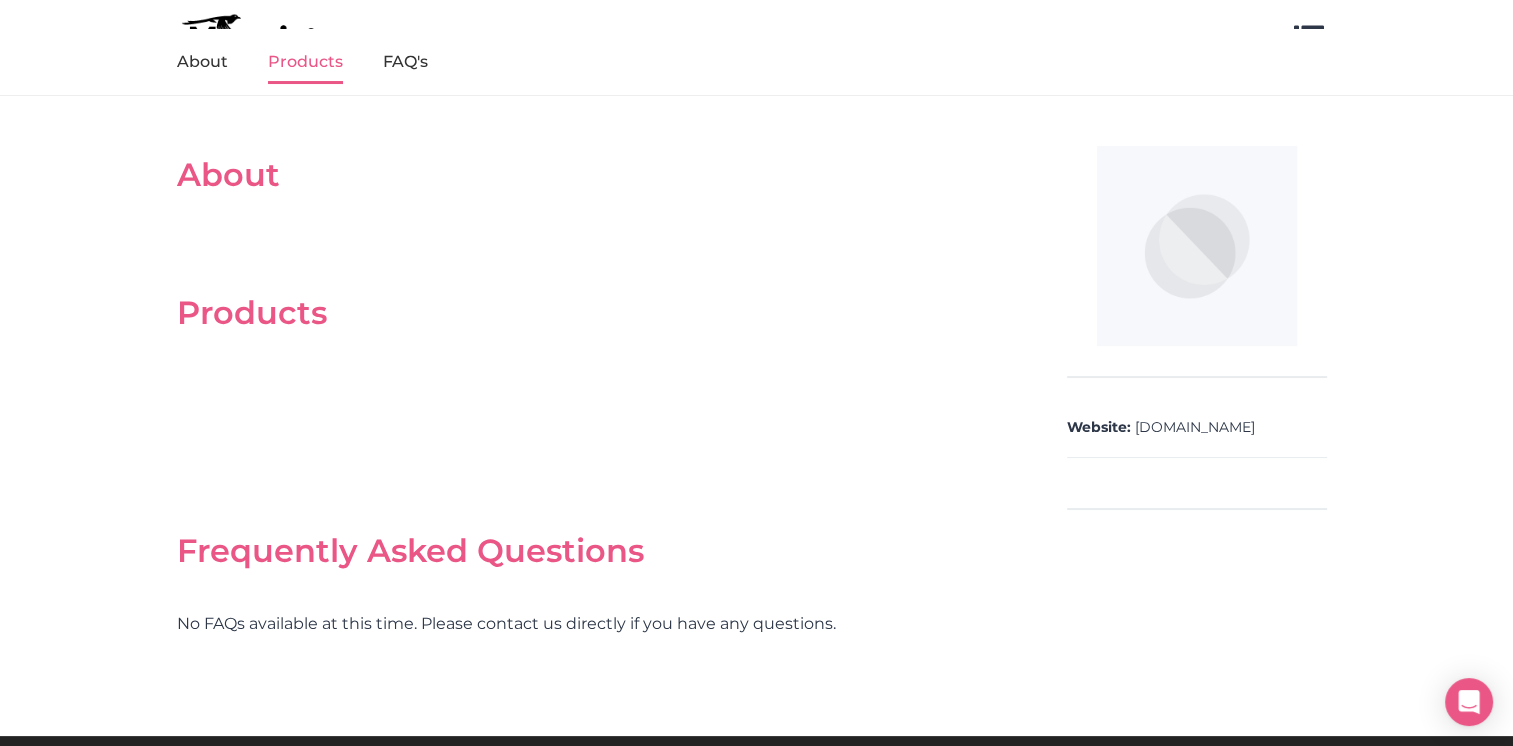 scroll, scrollTop: 256, scrollLeft: 0, axis: vertical 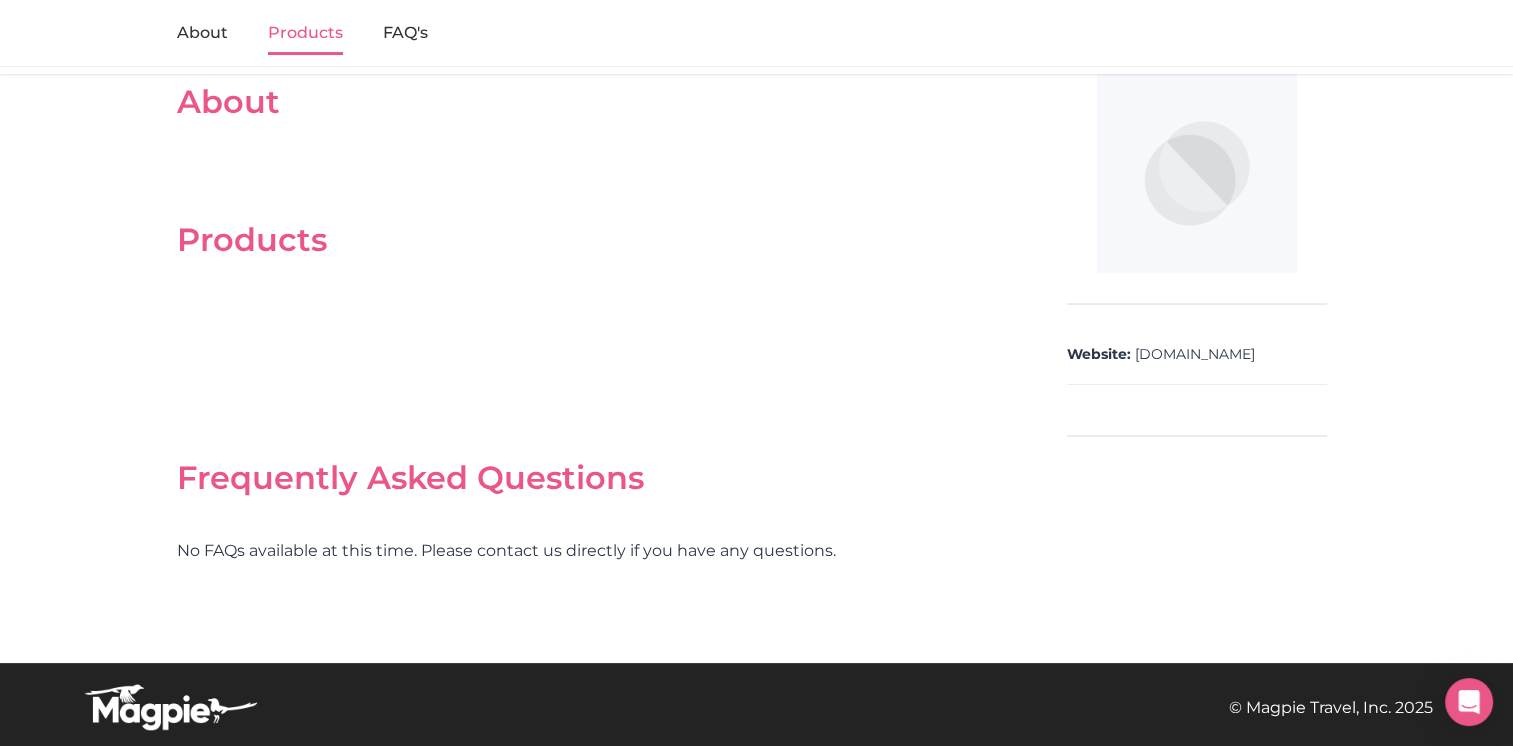 click on "Products" at bounding box center [597, 240] 